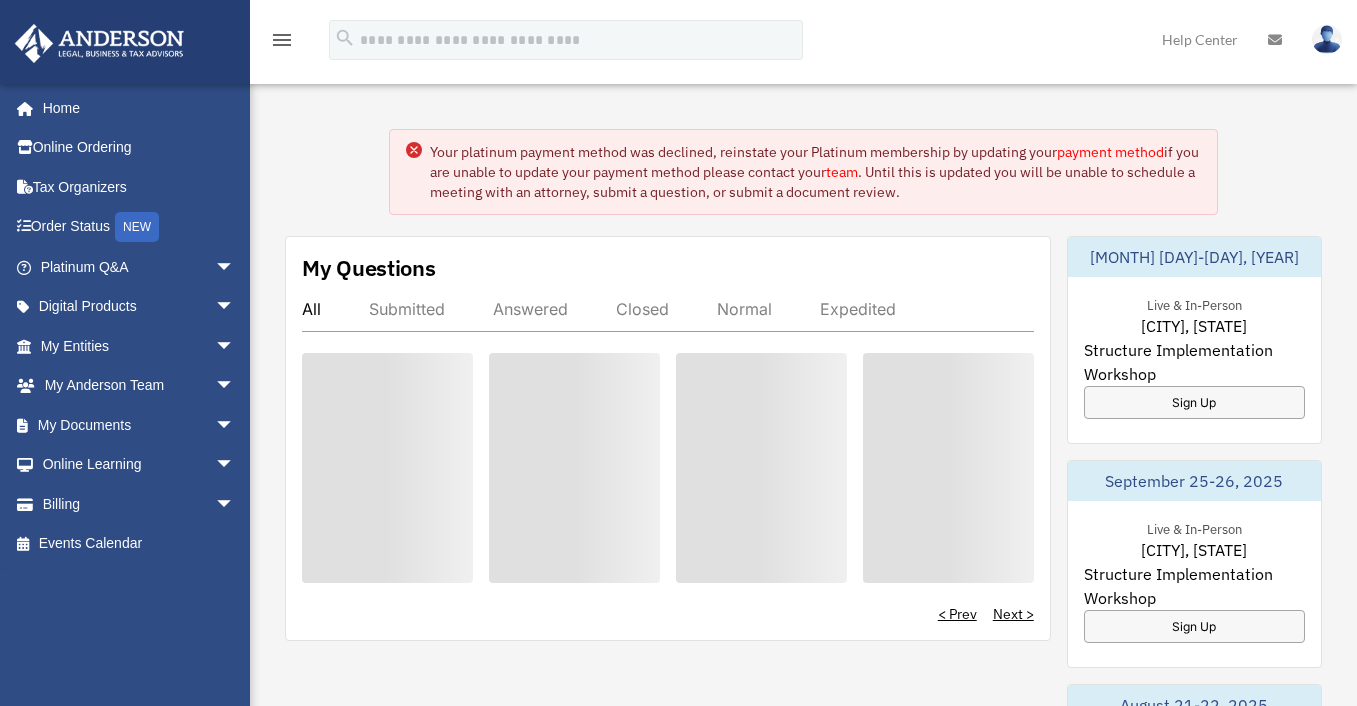 scroll, scrollTop: 0, scrollLeft: 0, axis: both 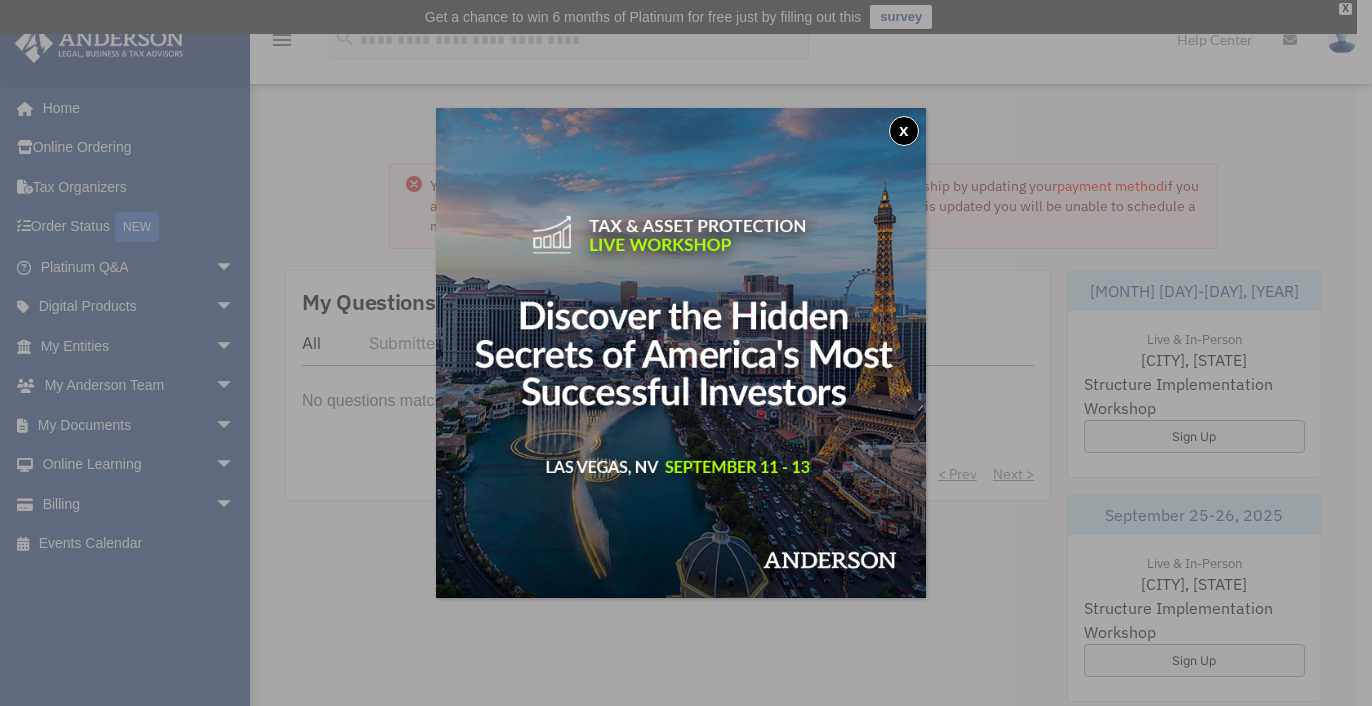 click on "x" at bounding box center (904, 131) 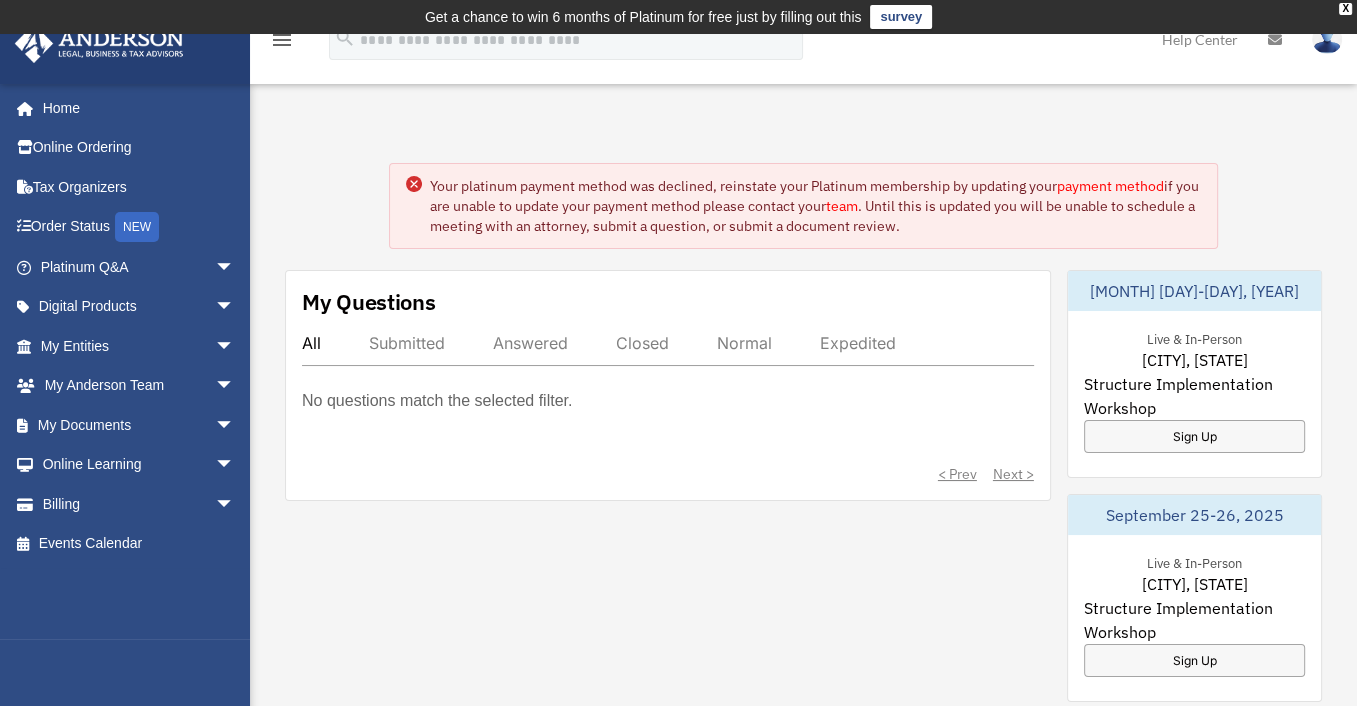 click on "payment method" at bounding box center [1110, 186] 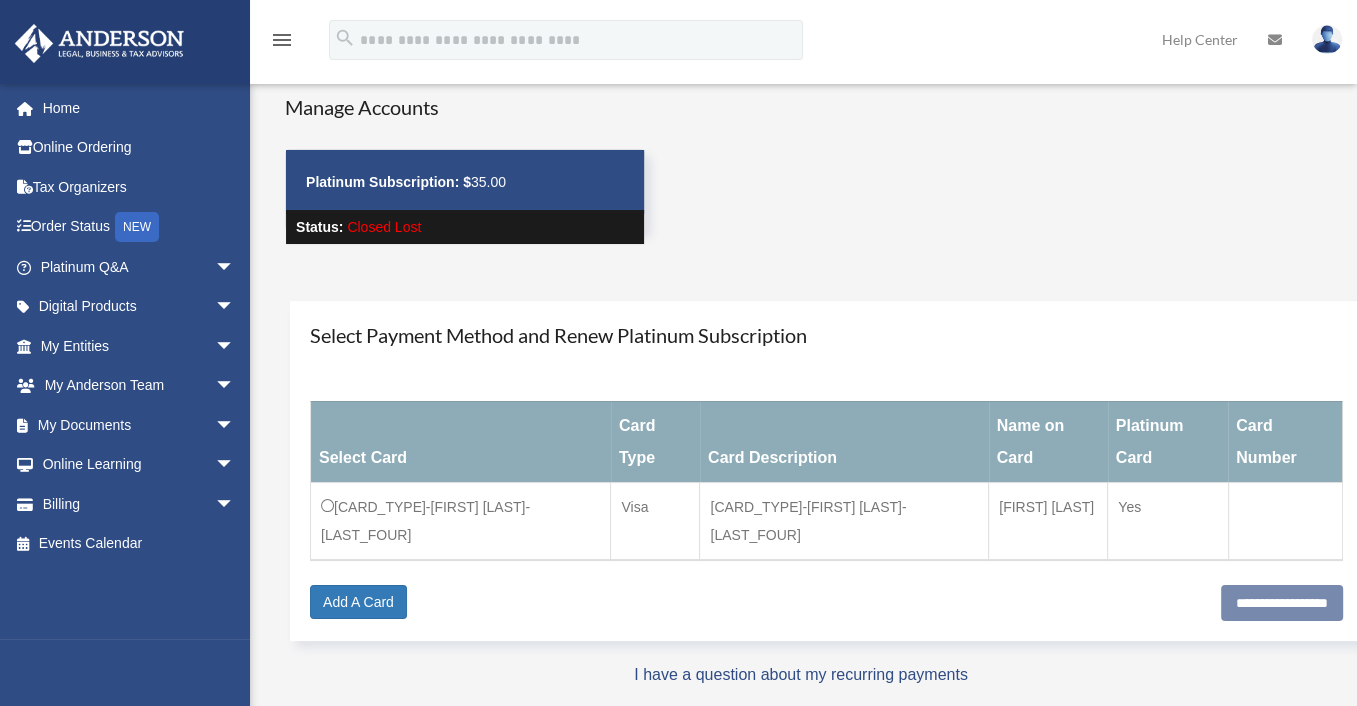 scroll, scrollTop: 100, scrollLeft: 0, axis: vertical 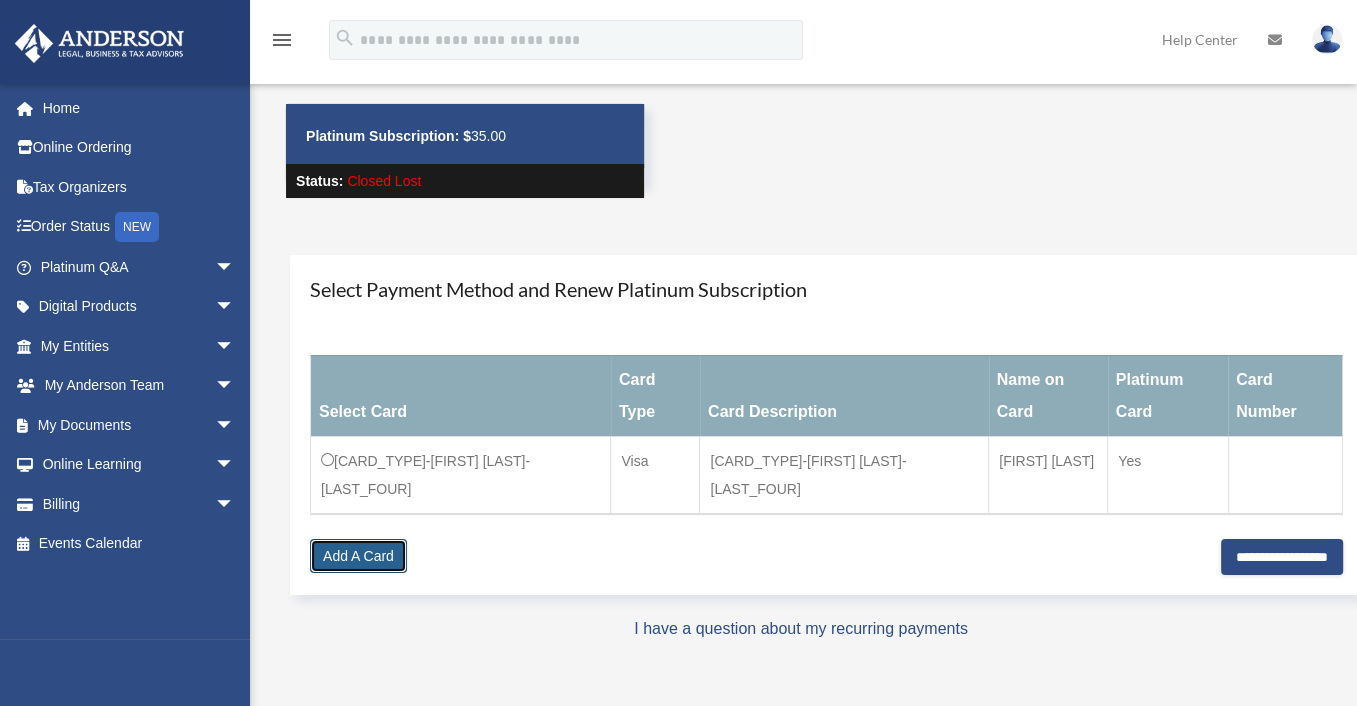 click on "Add A Card" at bounding box center (358, 556) 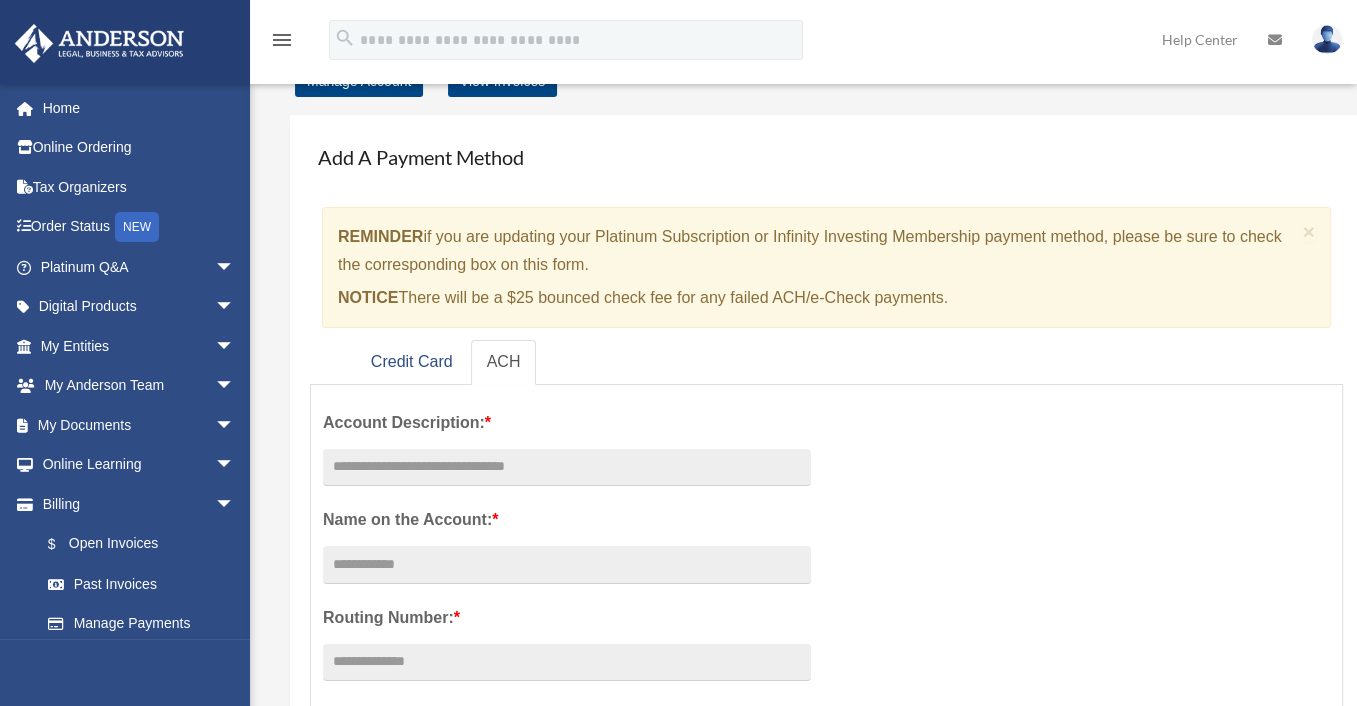scroll, scrollTop: 200, scrollLeft: 0, axis: vertical 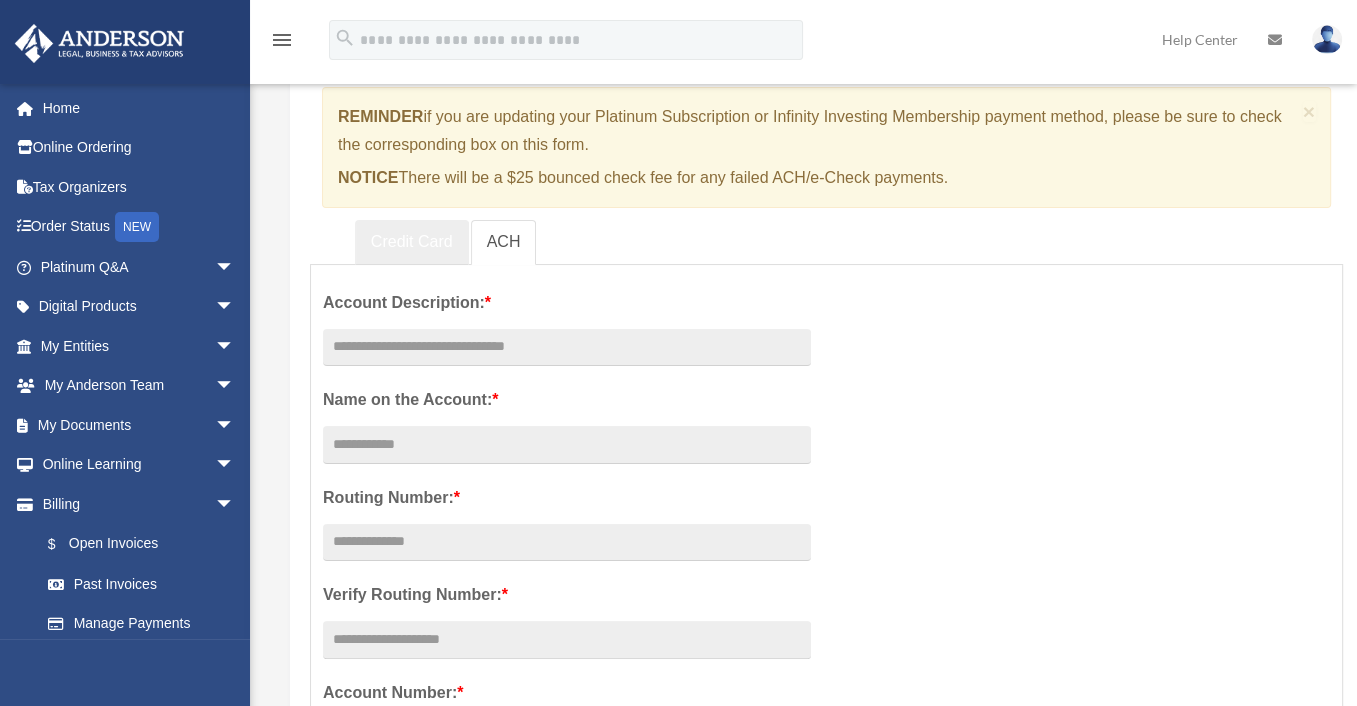 click on "Credit Card" at bounding box center (412, 242) 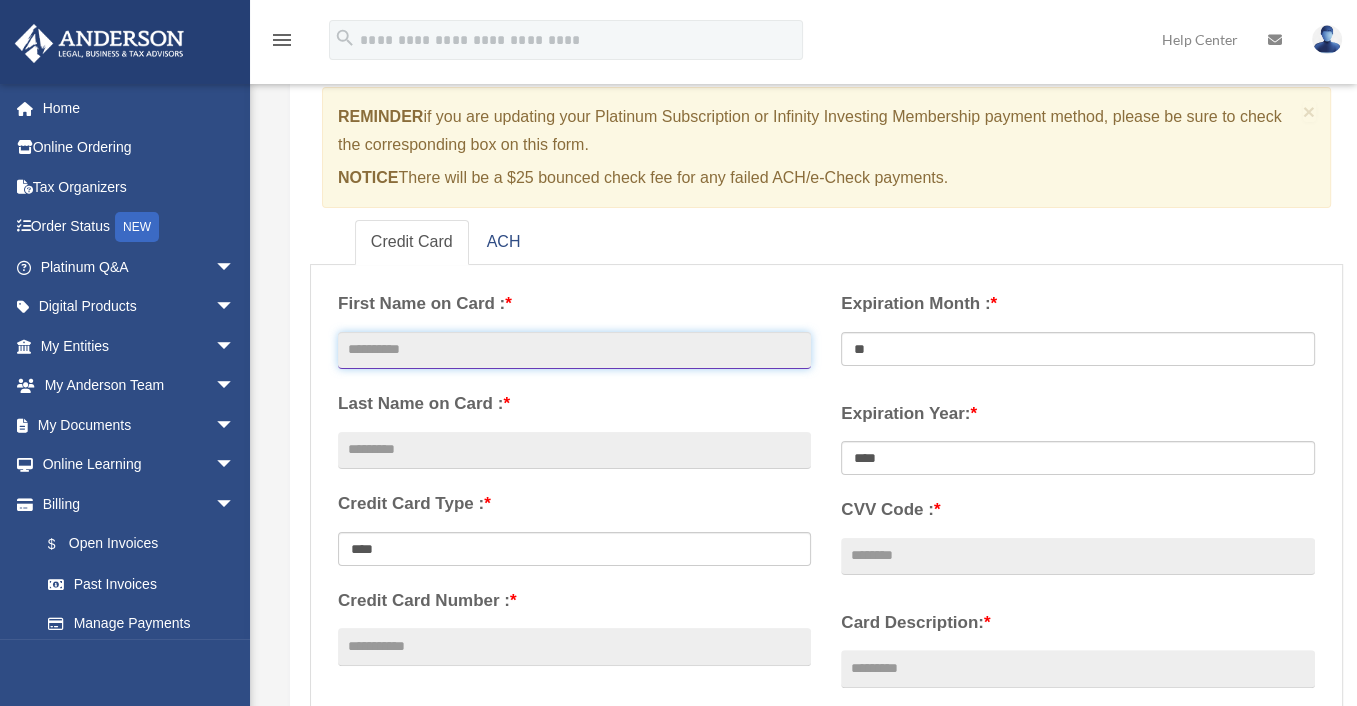 click at bounding box center [574, 351] 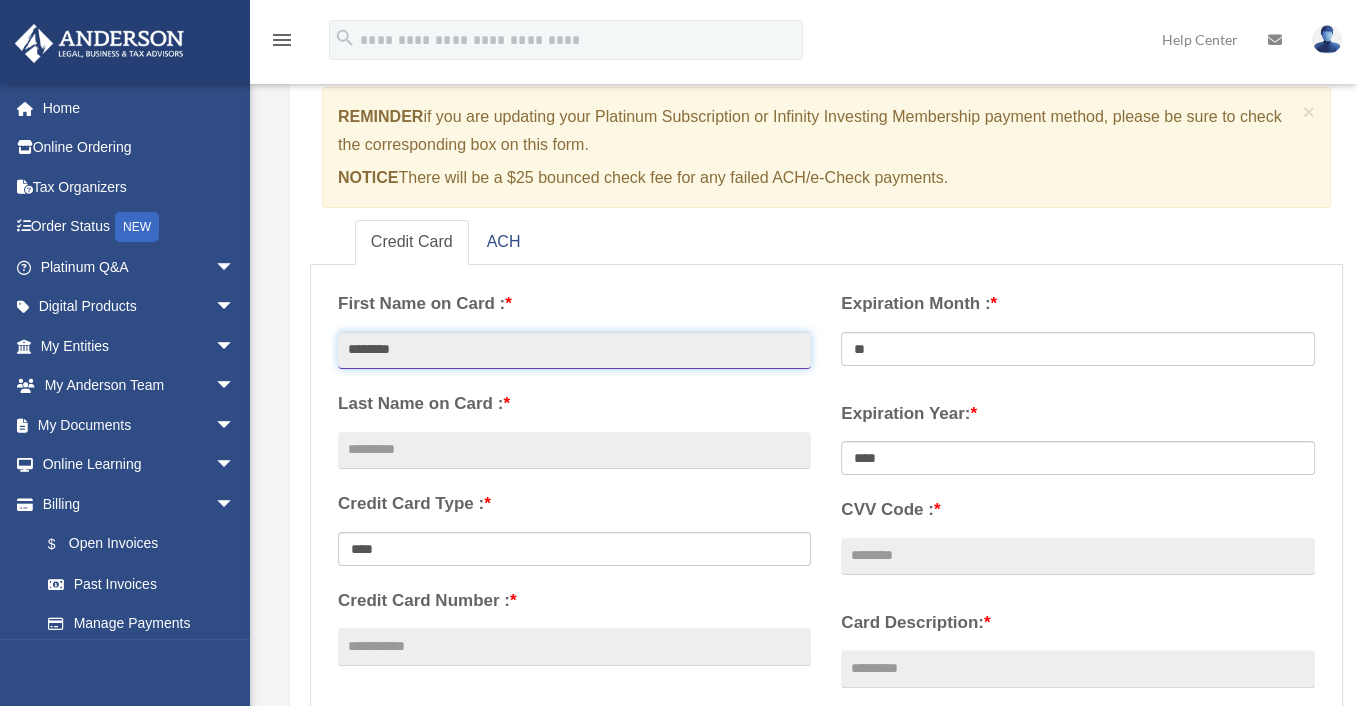 type on "********" 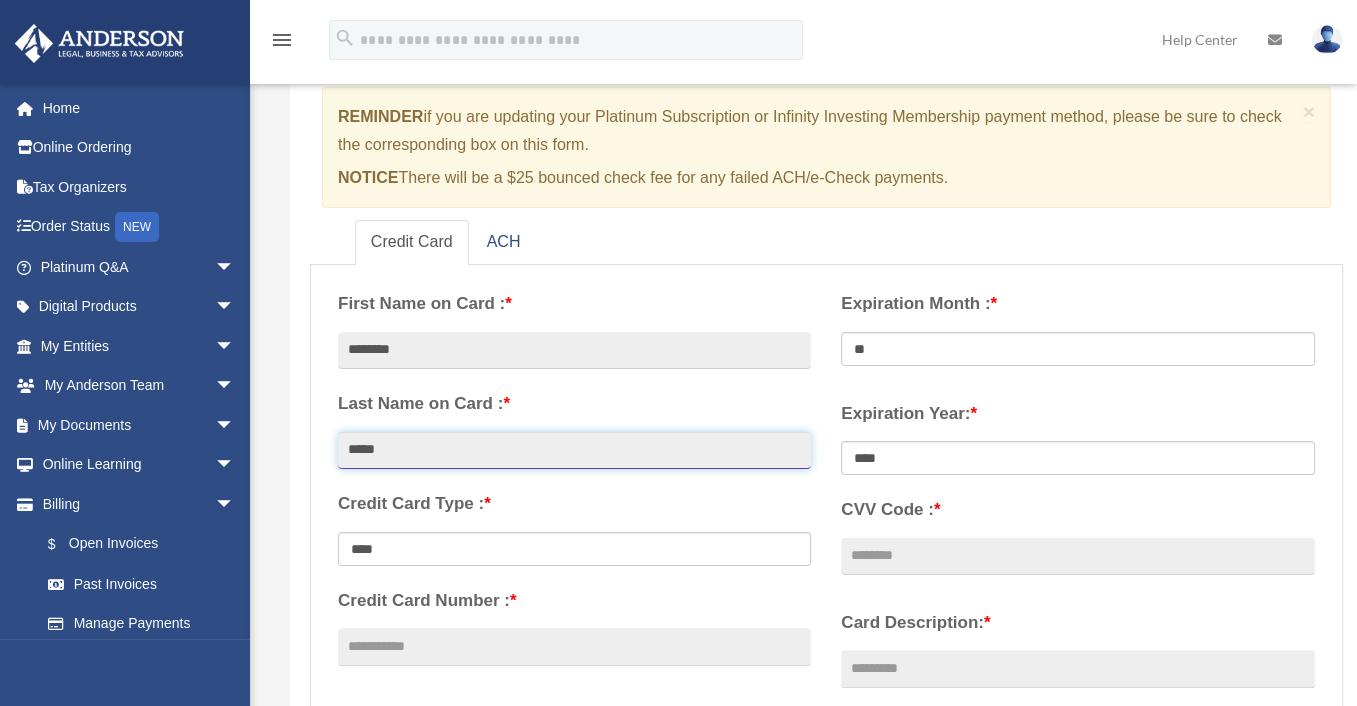 type on "*****" 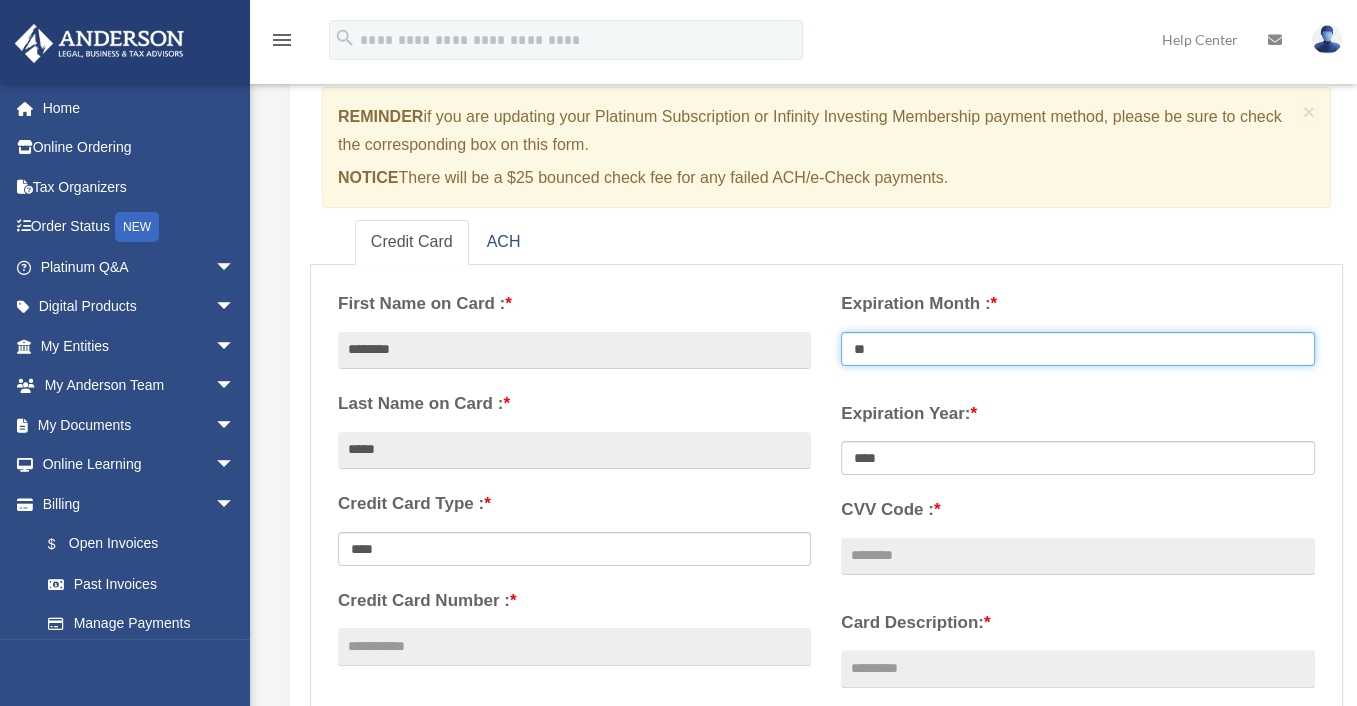 drag, startPoint x: 900, startPoint y: 349, endPoint x: 871, endPoint y: 343, distance: 29.614185 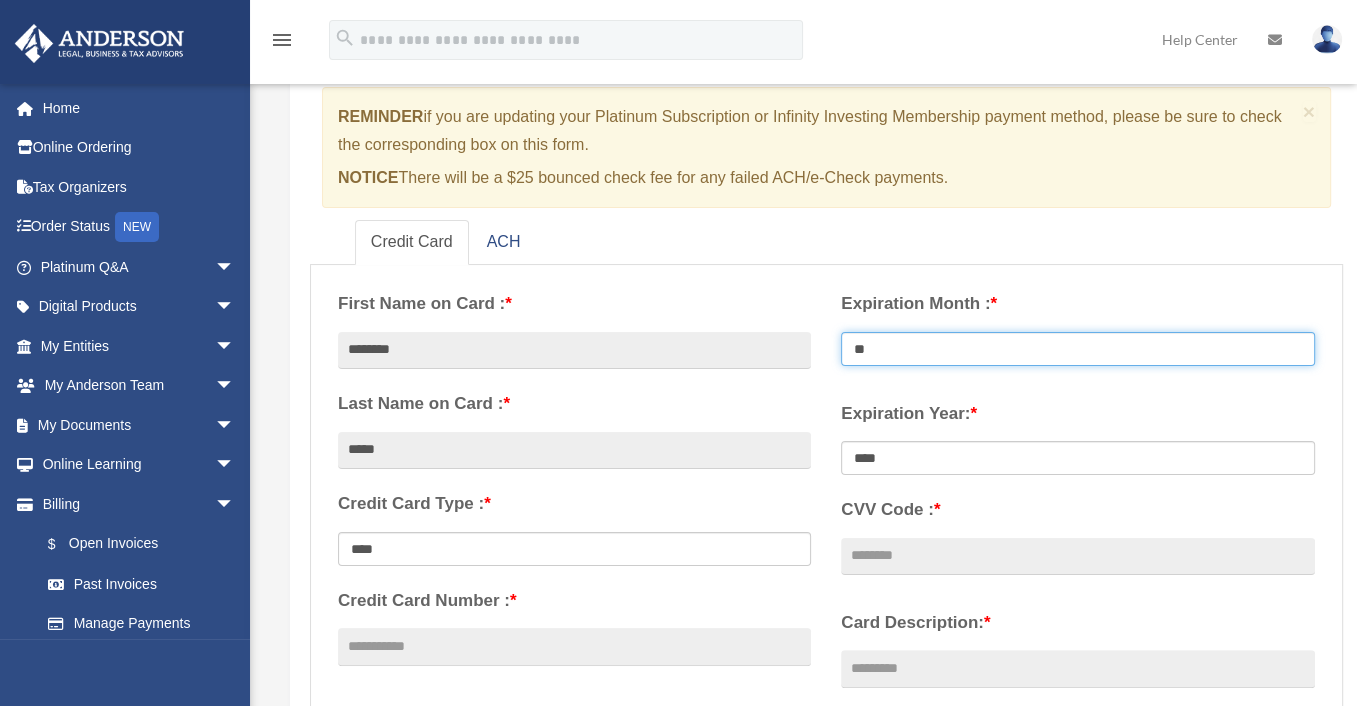 click on "**
**
**
**
**
**
**
** ** ** ** **" at bounding box center (1077, 349) 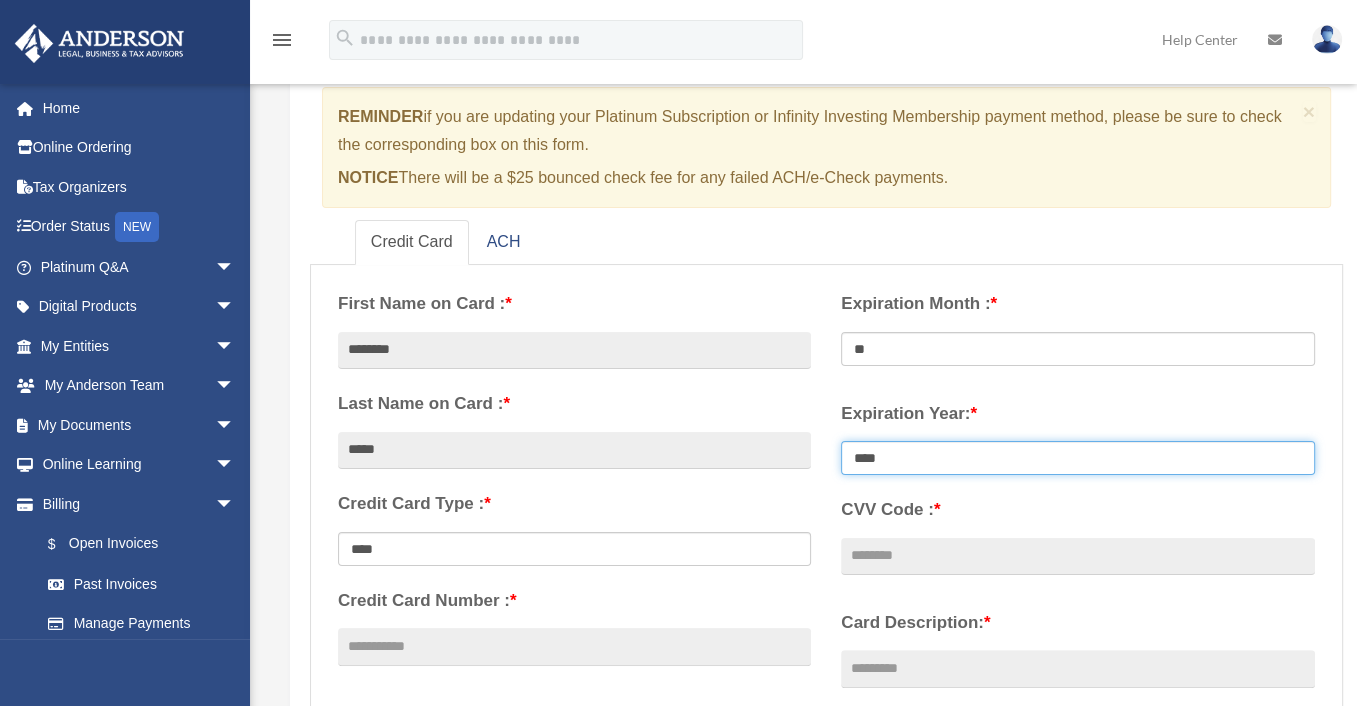 click on "****
****
****
****
****
****
****
**** ****" at bounding box center [1077, 458] 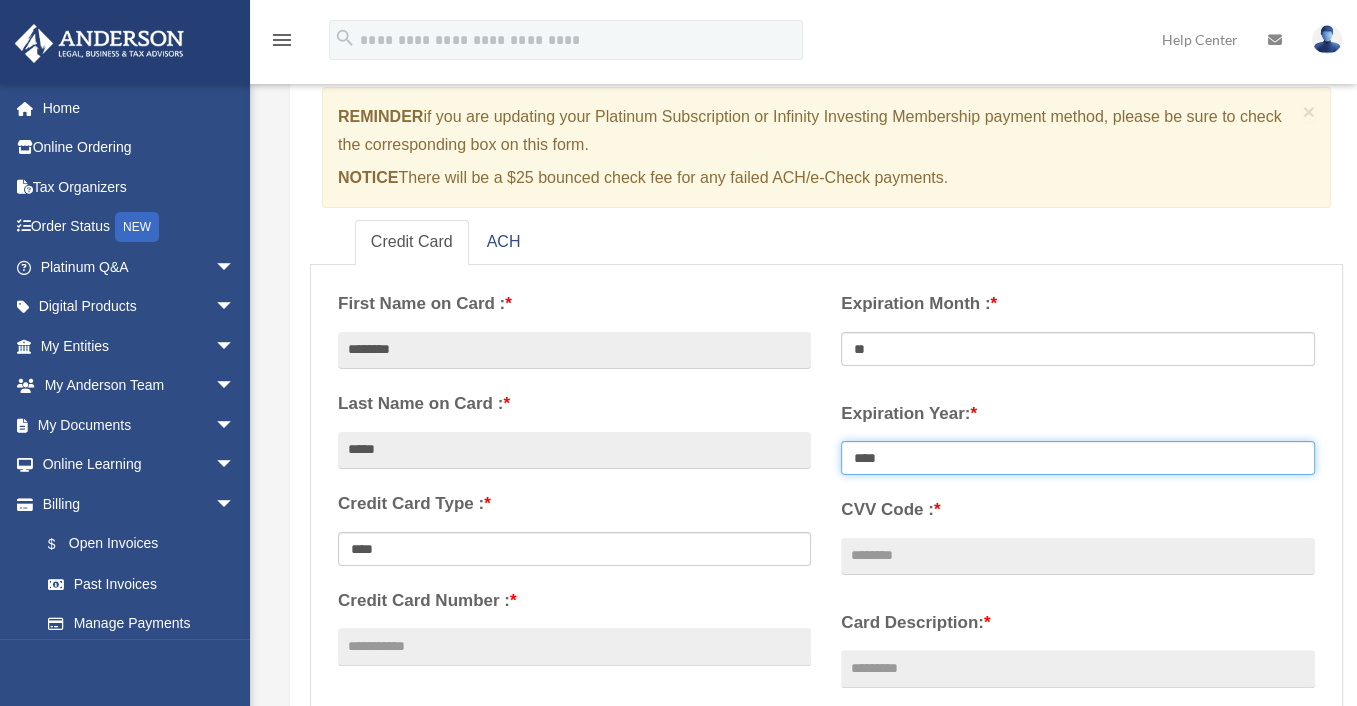 select on "****" 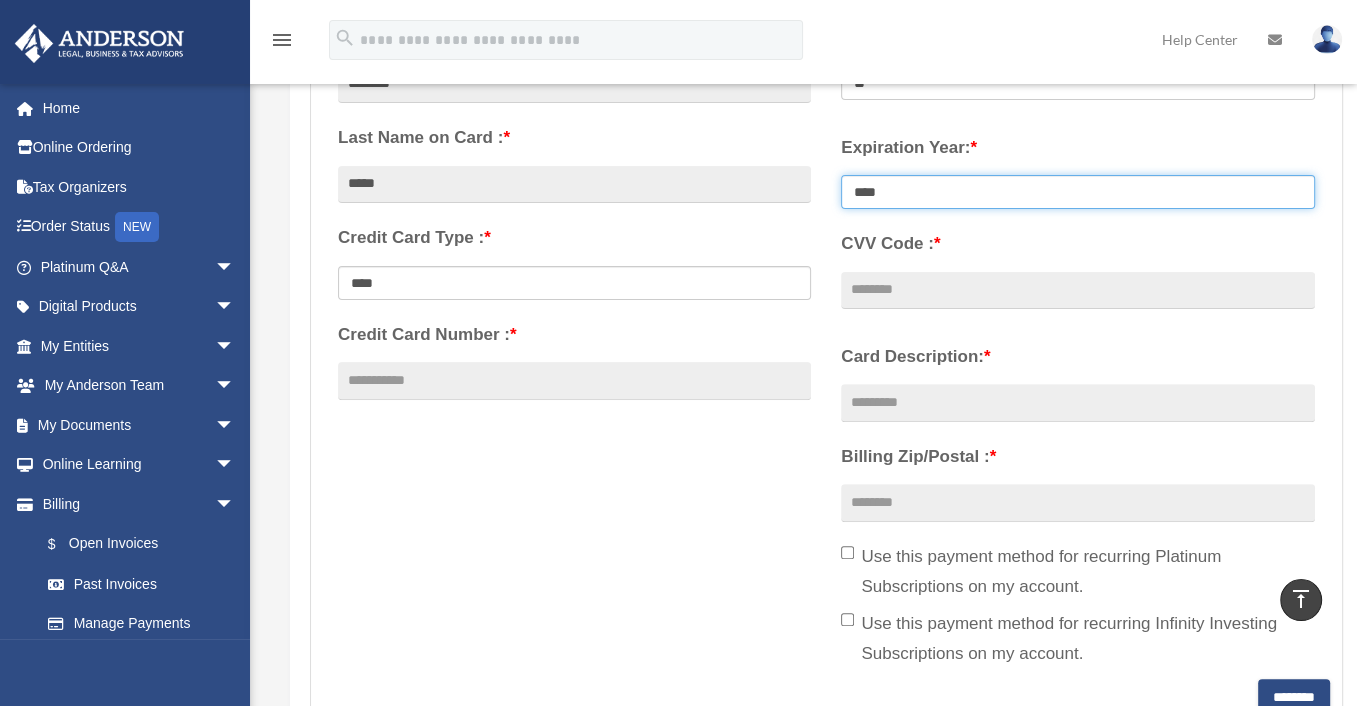 scroll, scrollTop: 500, scrollLeft: 0, axis: vertical 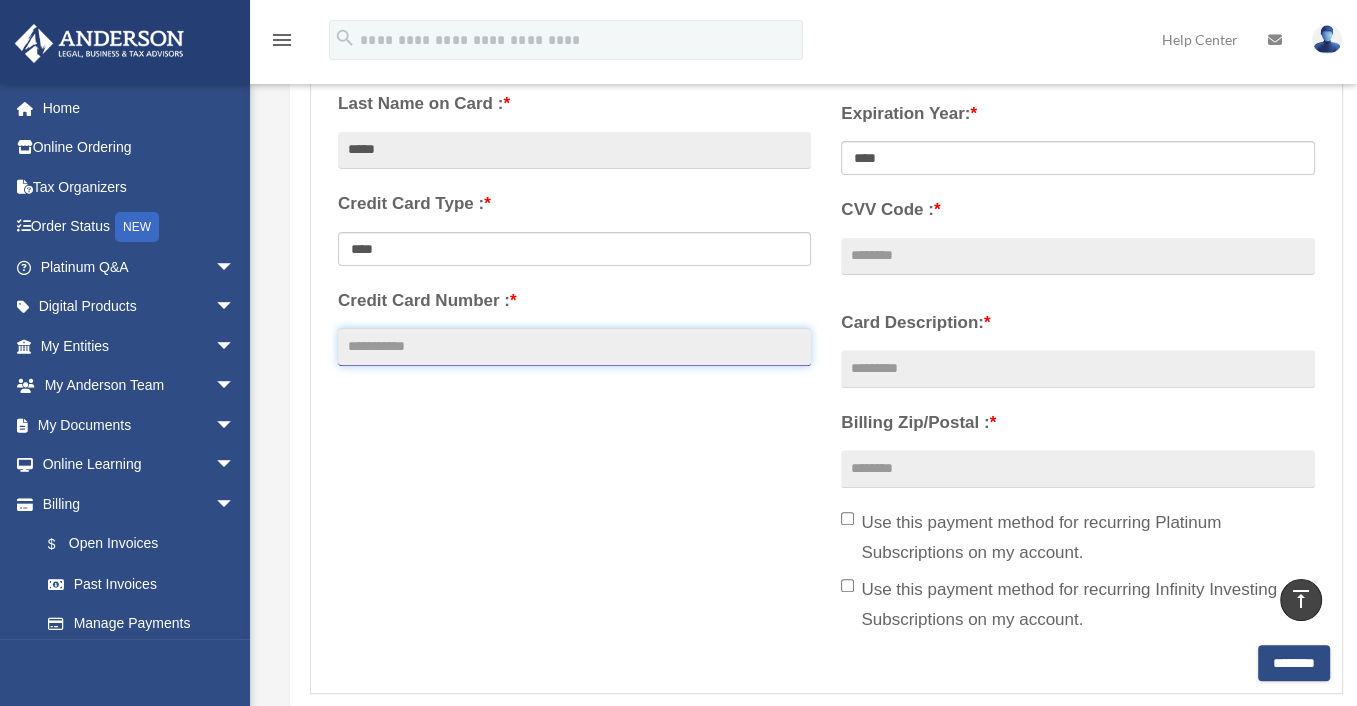 click on "Credit Card Number : *" at bounding box center (574, 347) 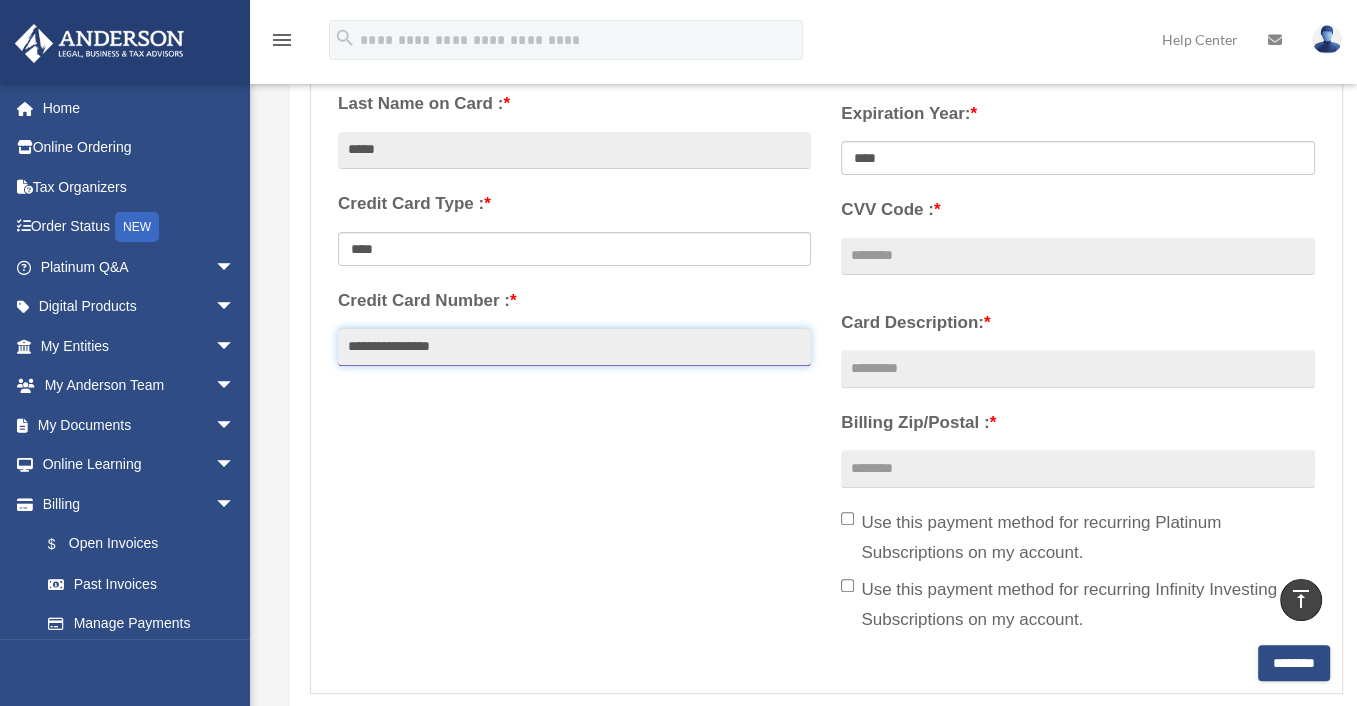 type on "**********" 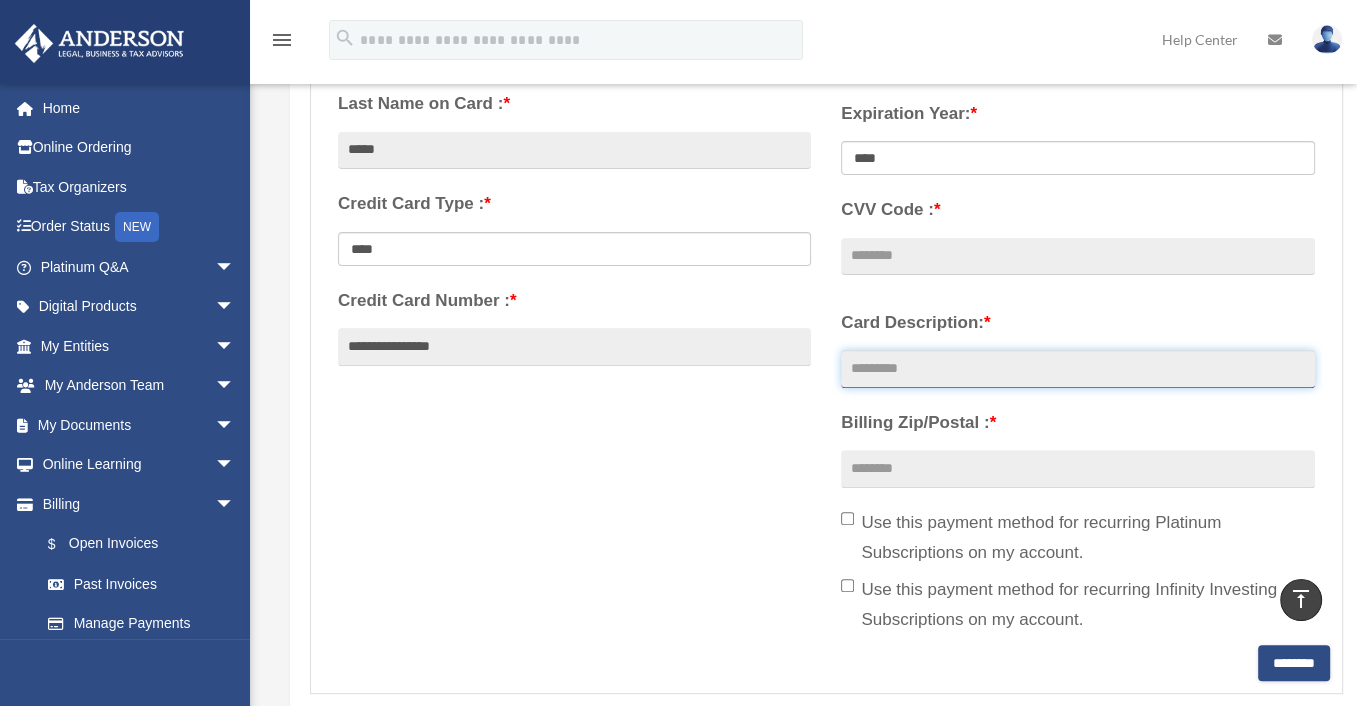 click on "Card Description: *" at bounding box center [1077, 369] 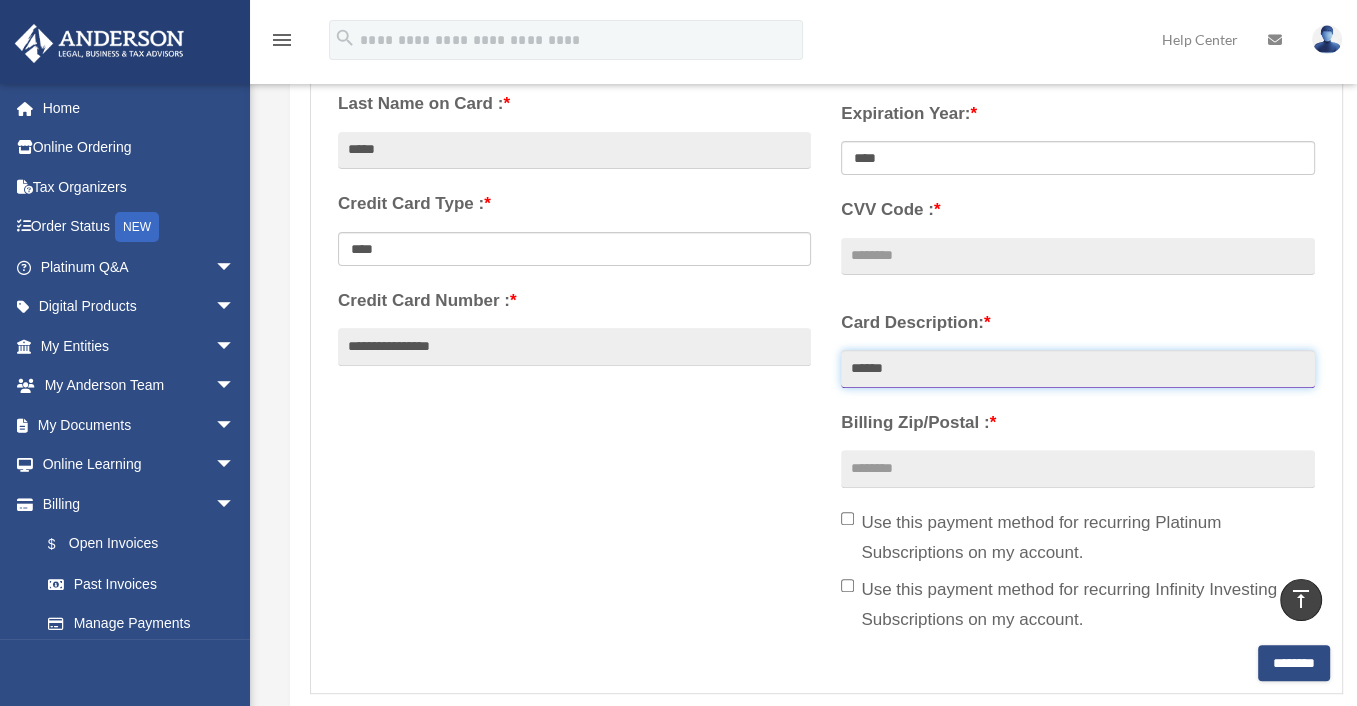type on "******" 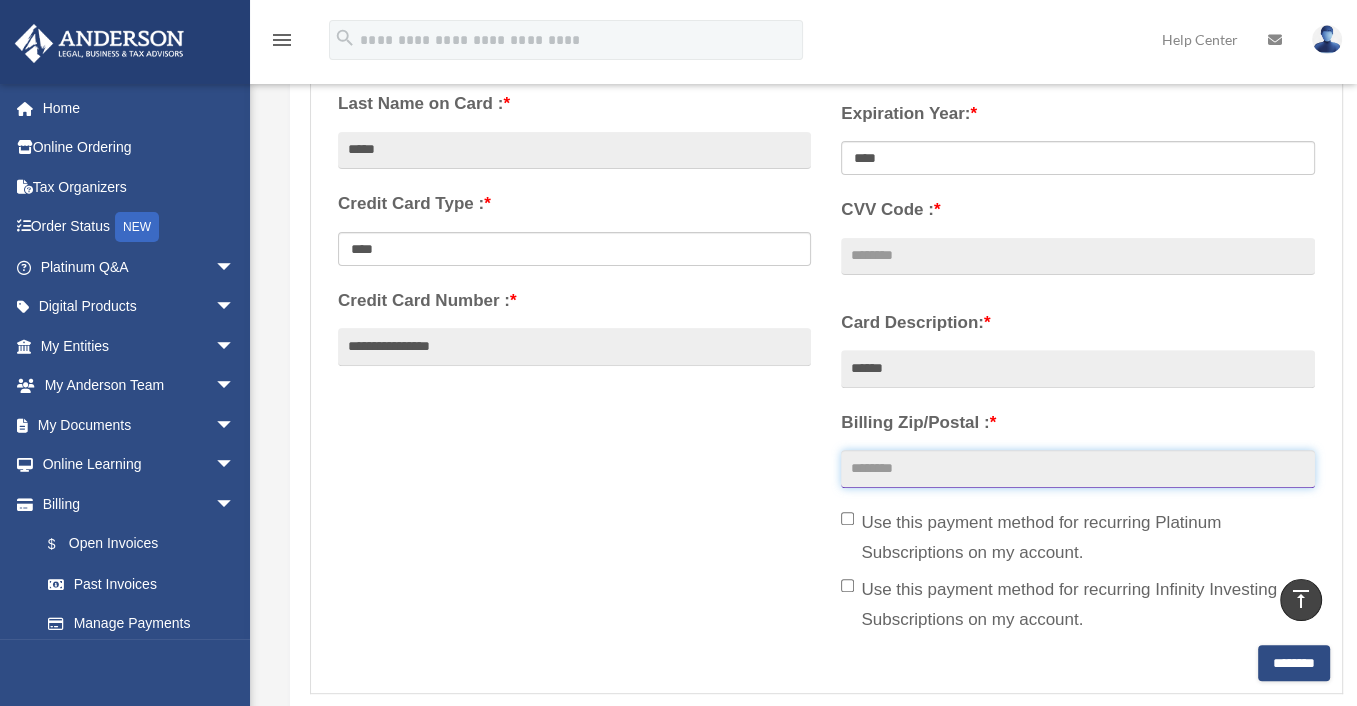 click on "Billing Zip/Postal : *" at bounding box center (1077, 469) 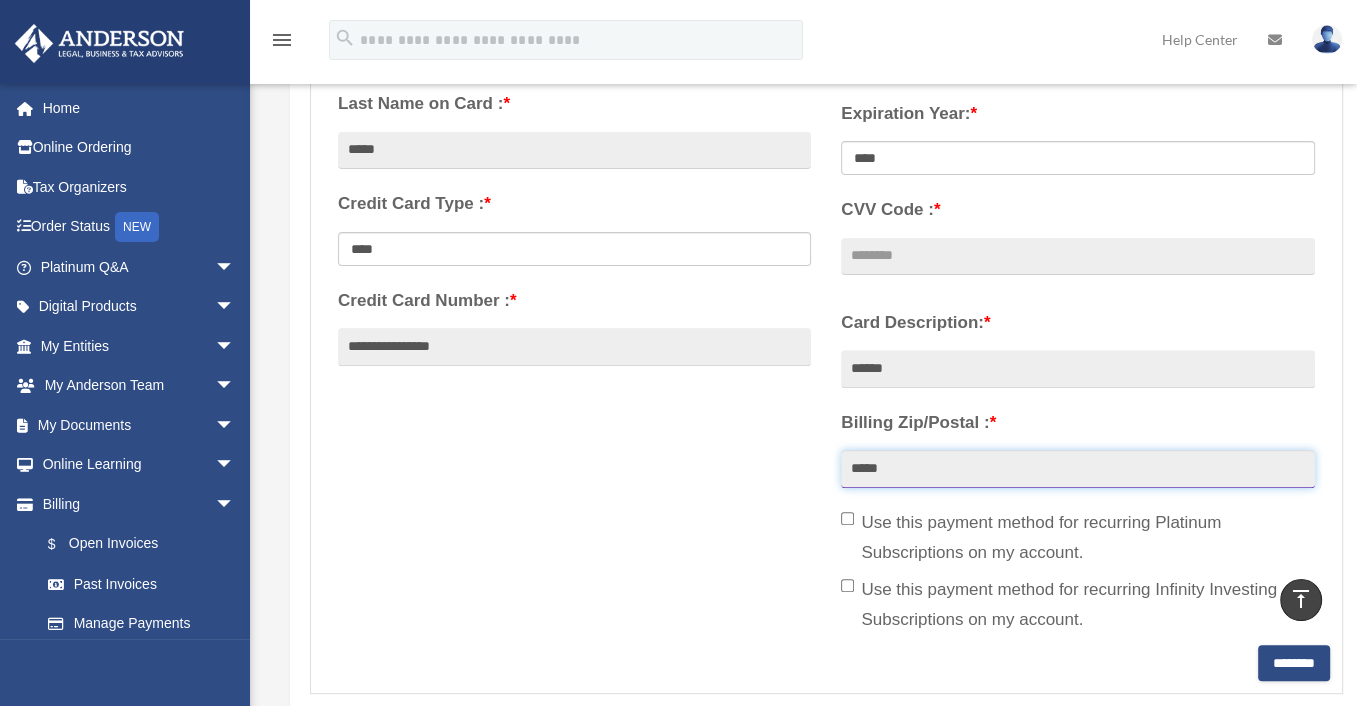 type on "*****" 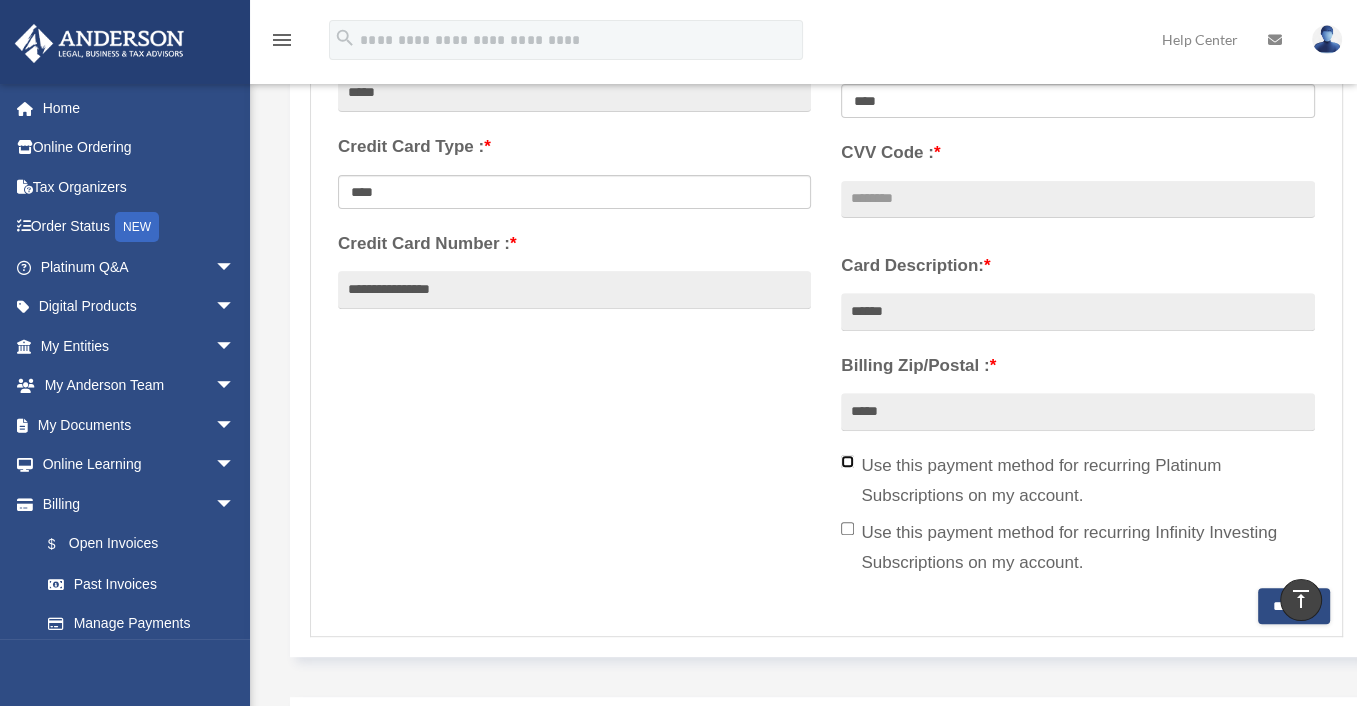 scroll, scrollTop: 600, scrollLeft: 0, axis: vertical 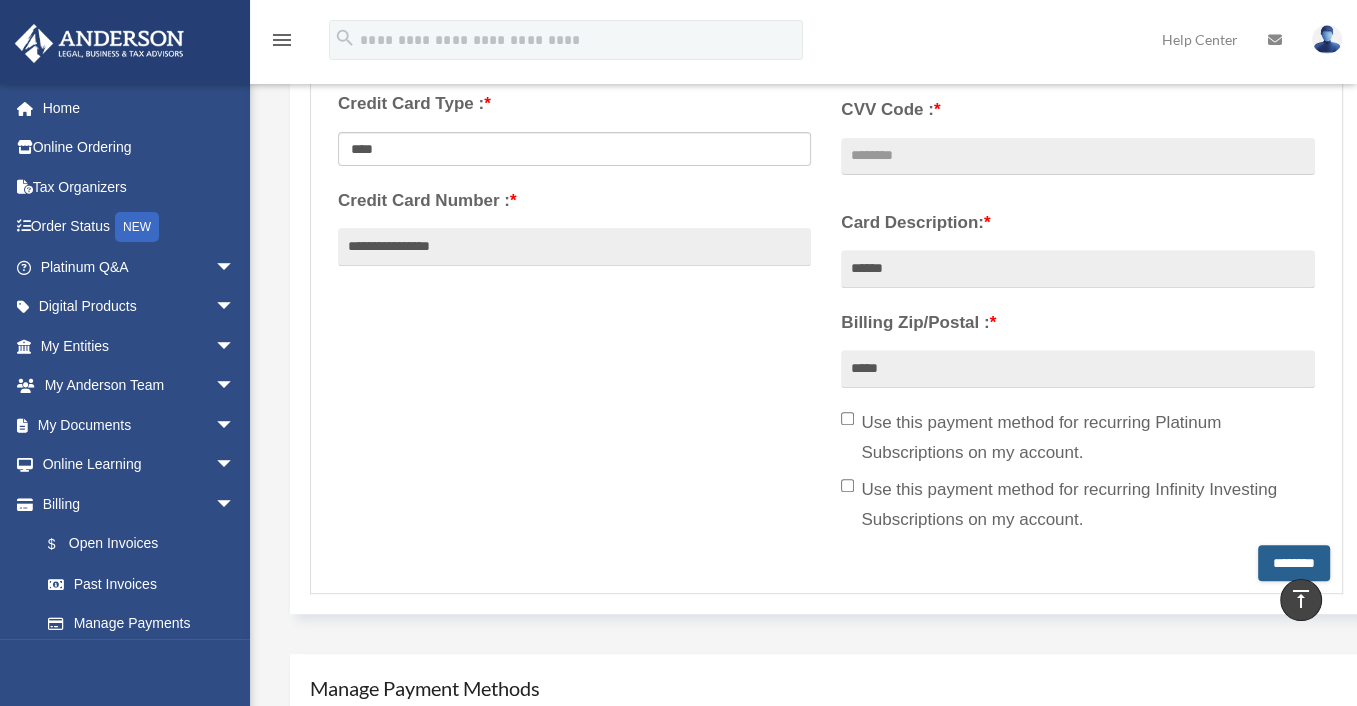 click on "********" at bounding box center (1294, 563) 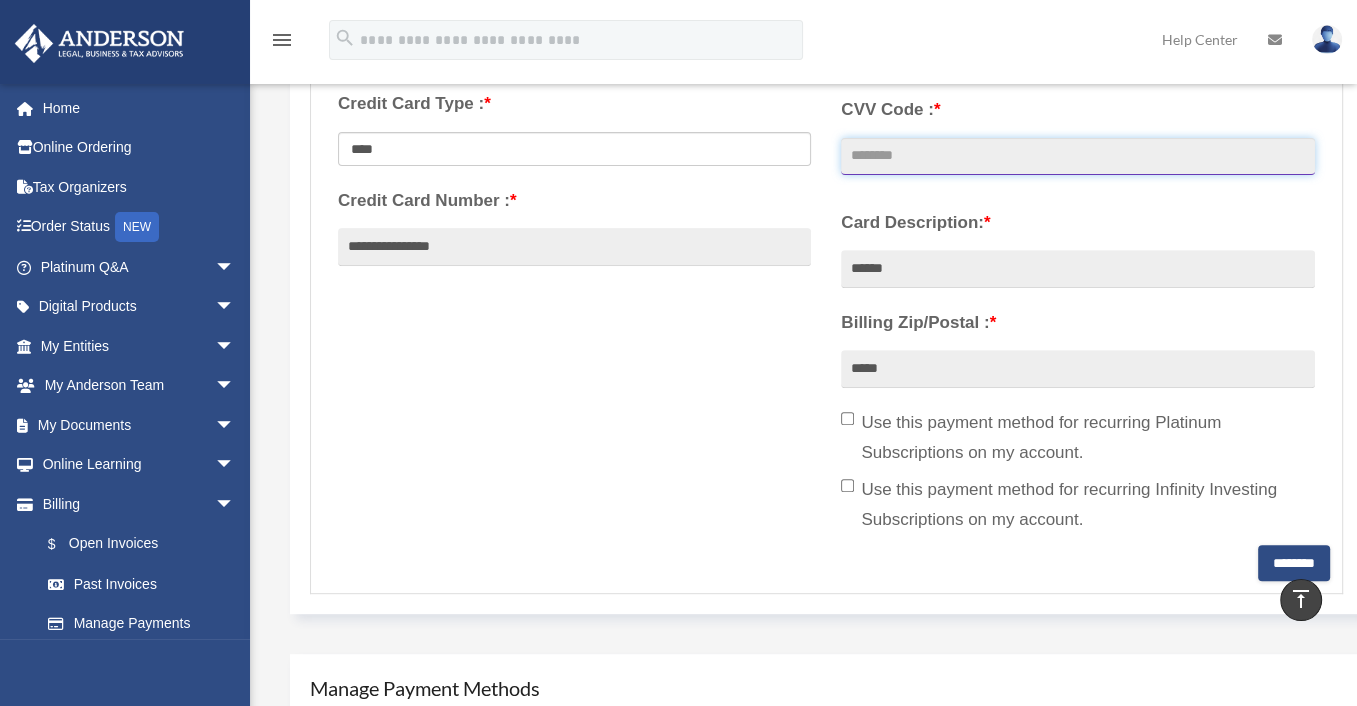 click on "CVV Code : *" at bounding box center [1077, 157] 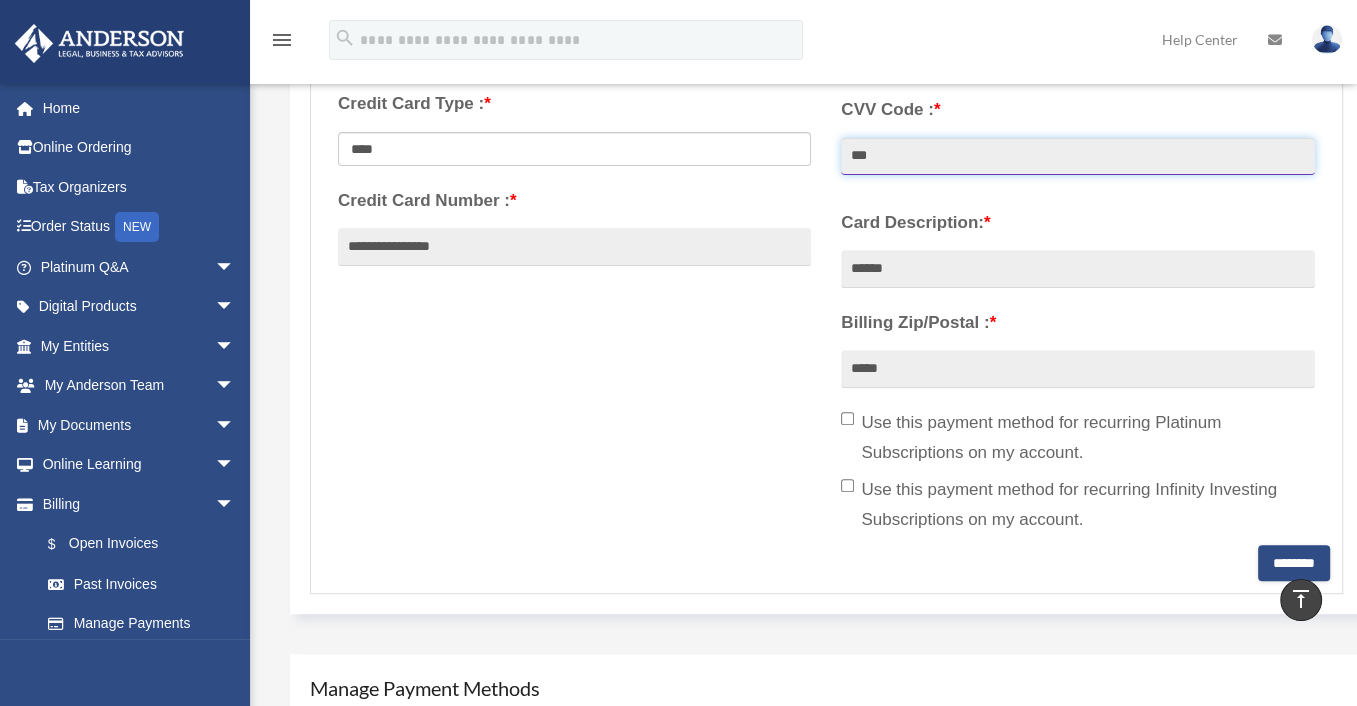 scroll, scrollTop: 700, scrollLeft: 0, axis: vertical 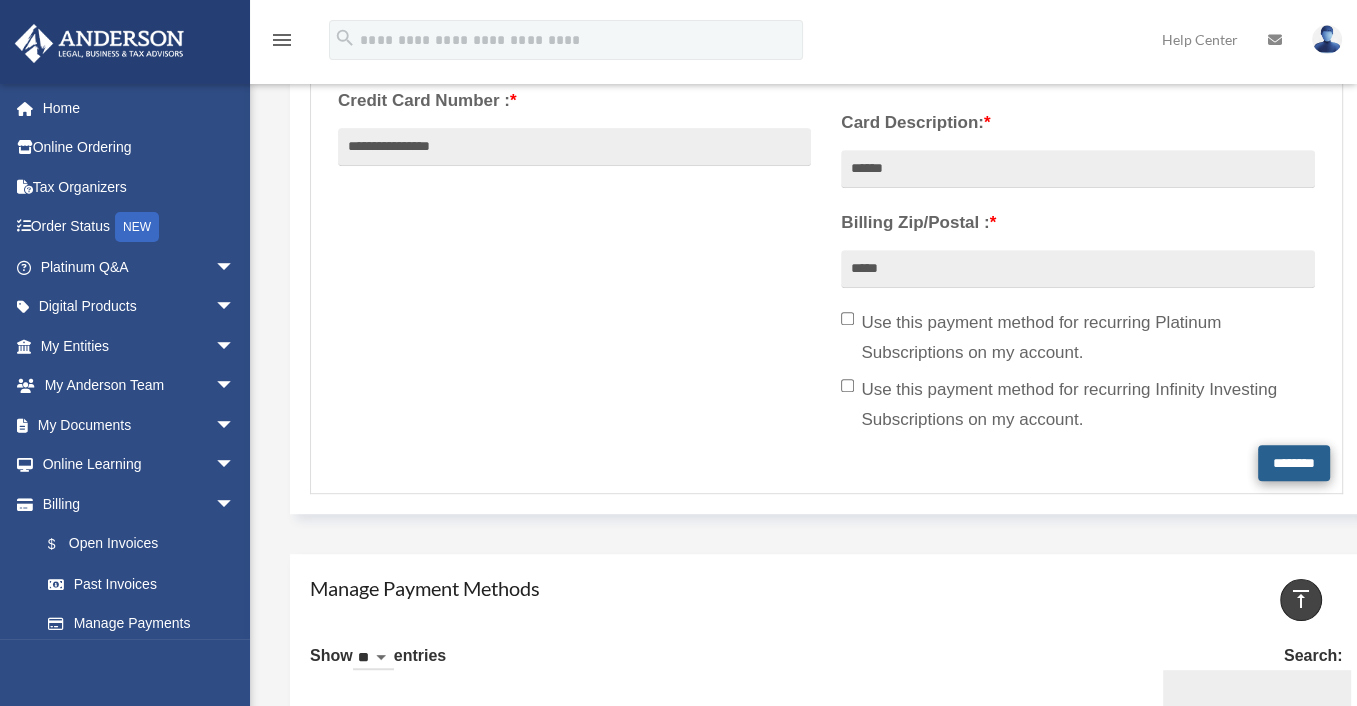 type on "***" 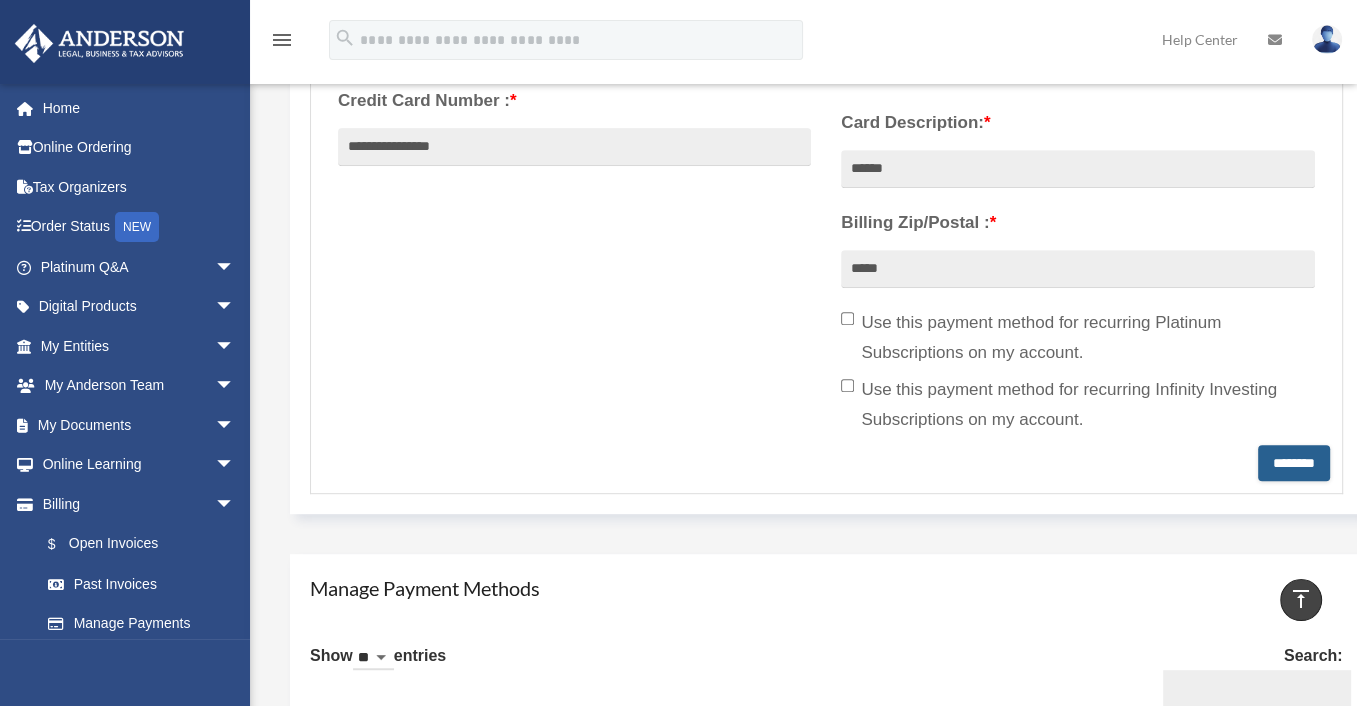 click on "********" at bounding box center [1294, 463] 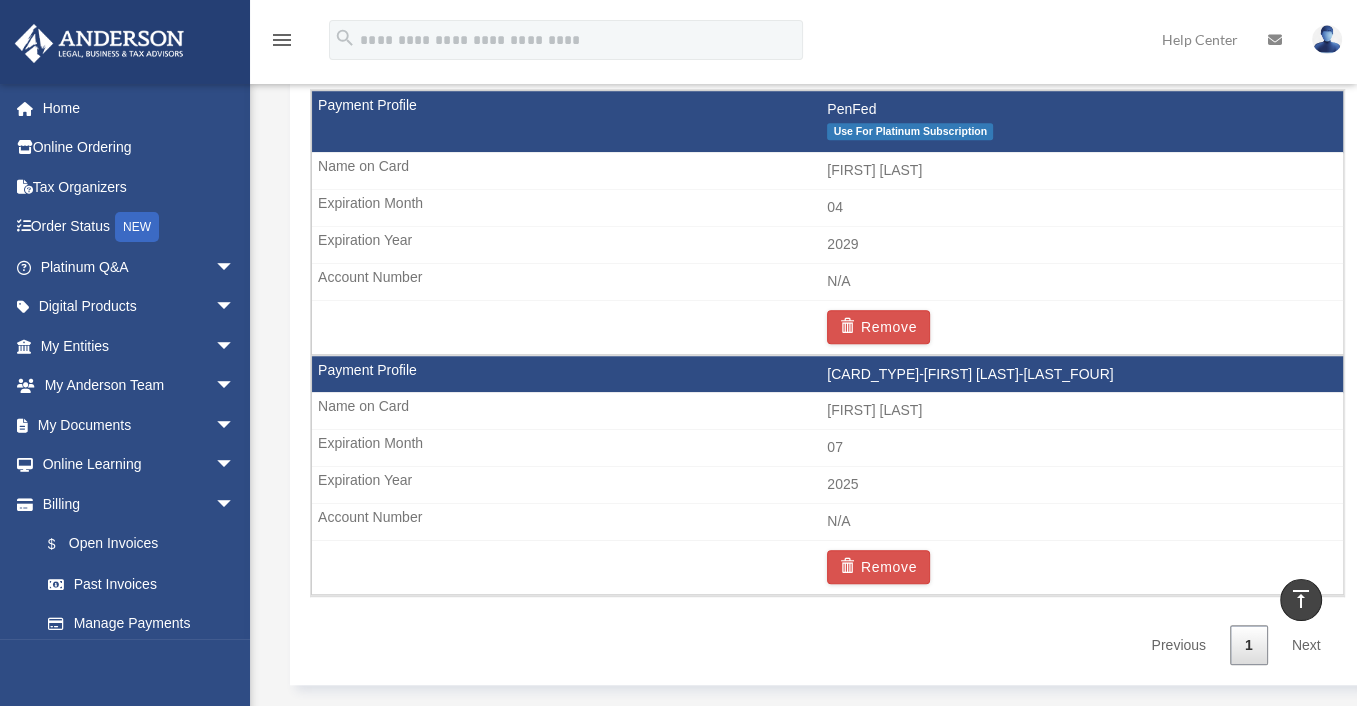 scroll, scrollTop: 1400, scrollLeft: 0, axis: vertical 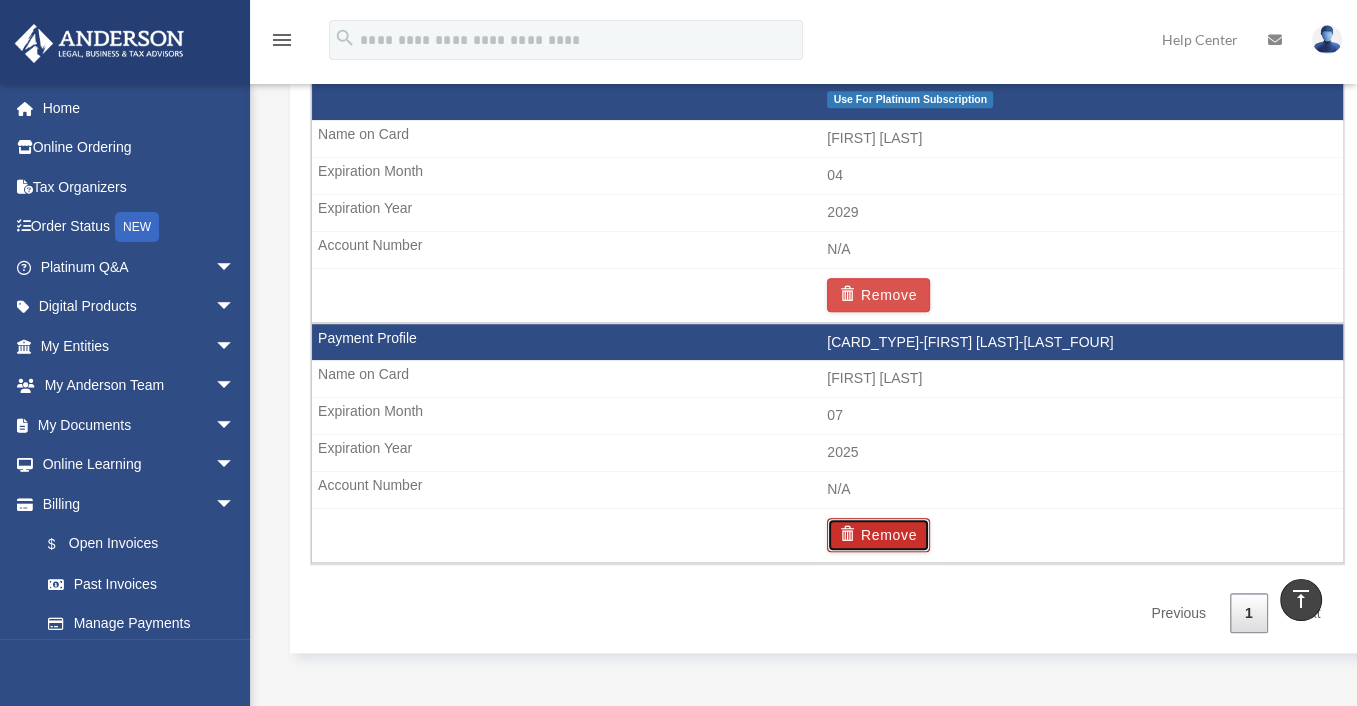 click on "Remove" at bounding box center (878, 535) 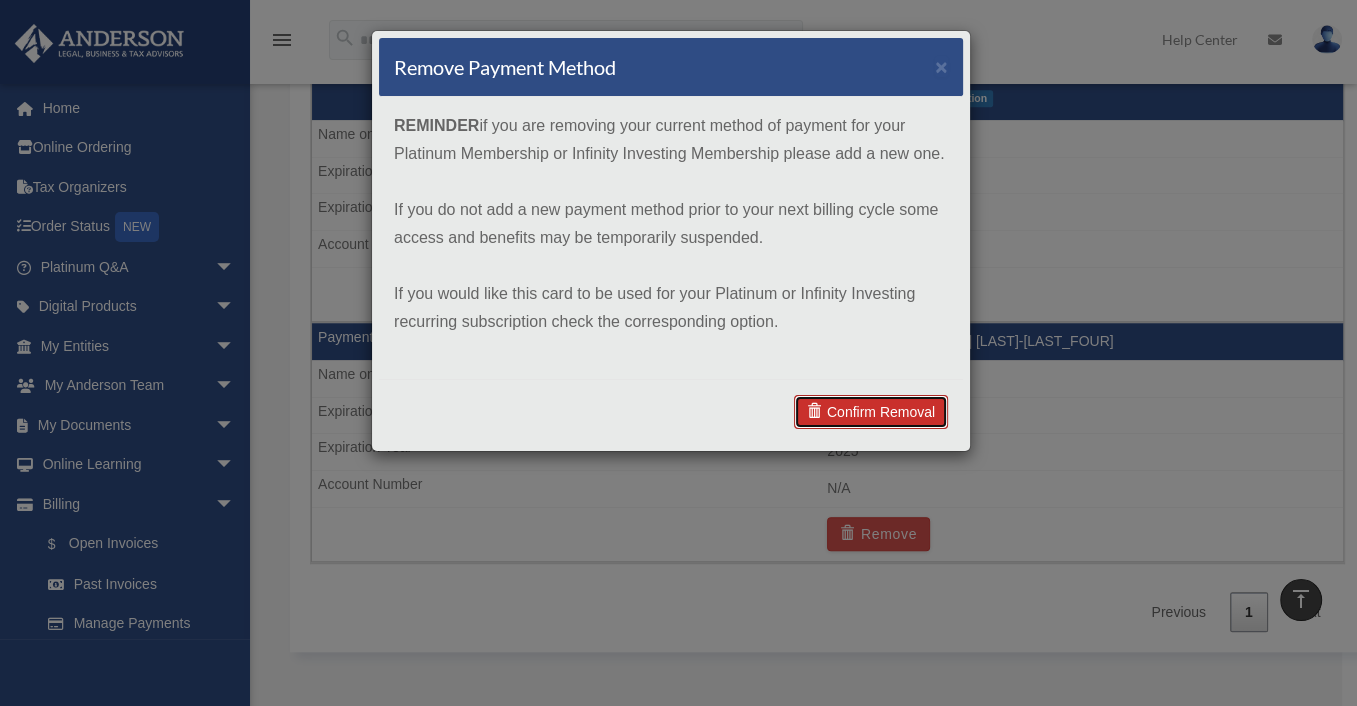 click on "Confirm Removal" at bounding box center [871, 412] 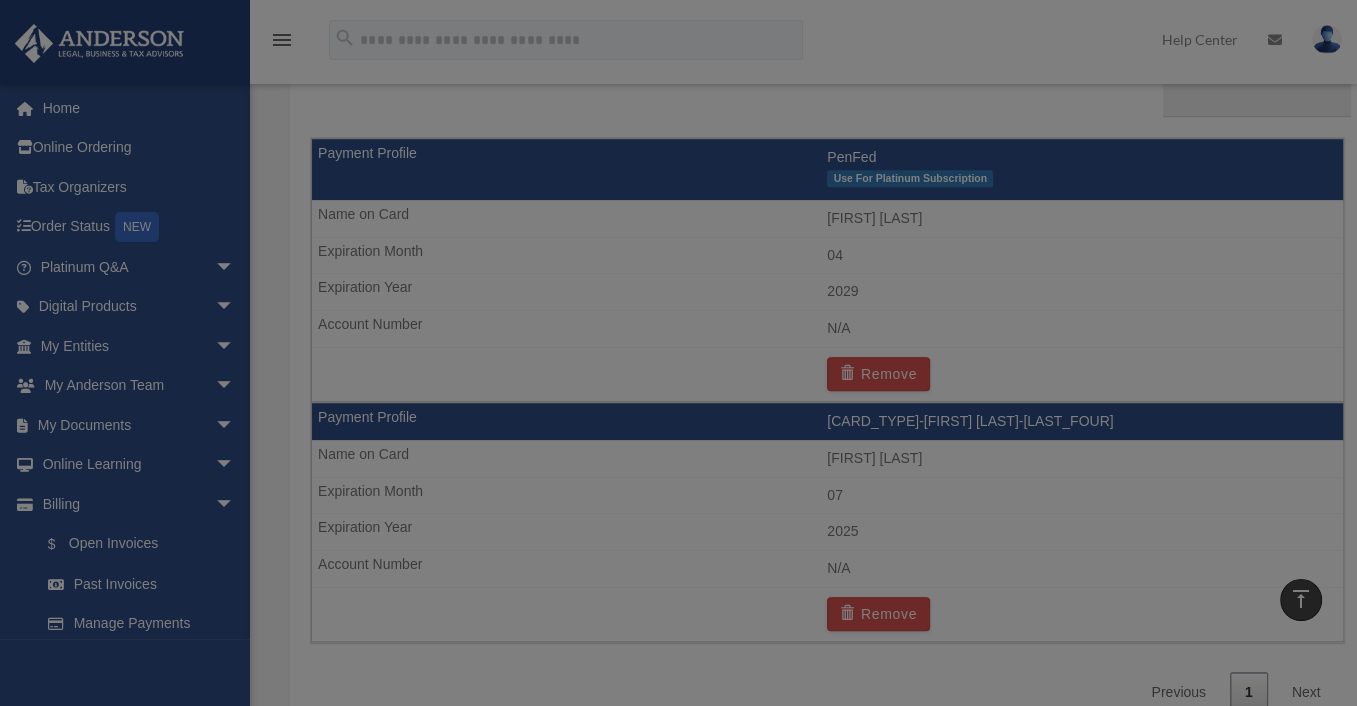 scroll, scrollTop: 1480, scrollLeft: 0, axis: vertical 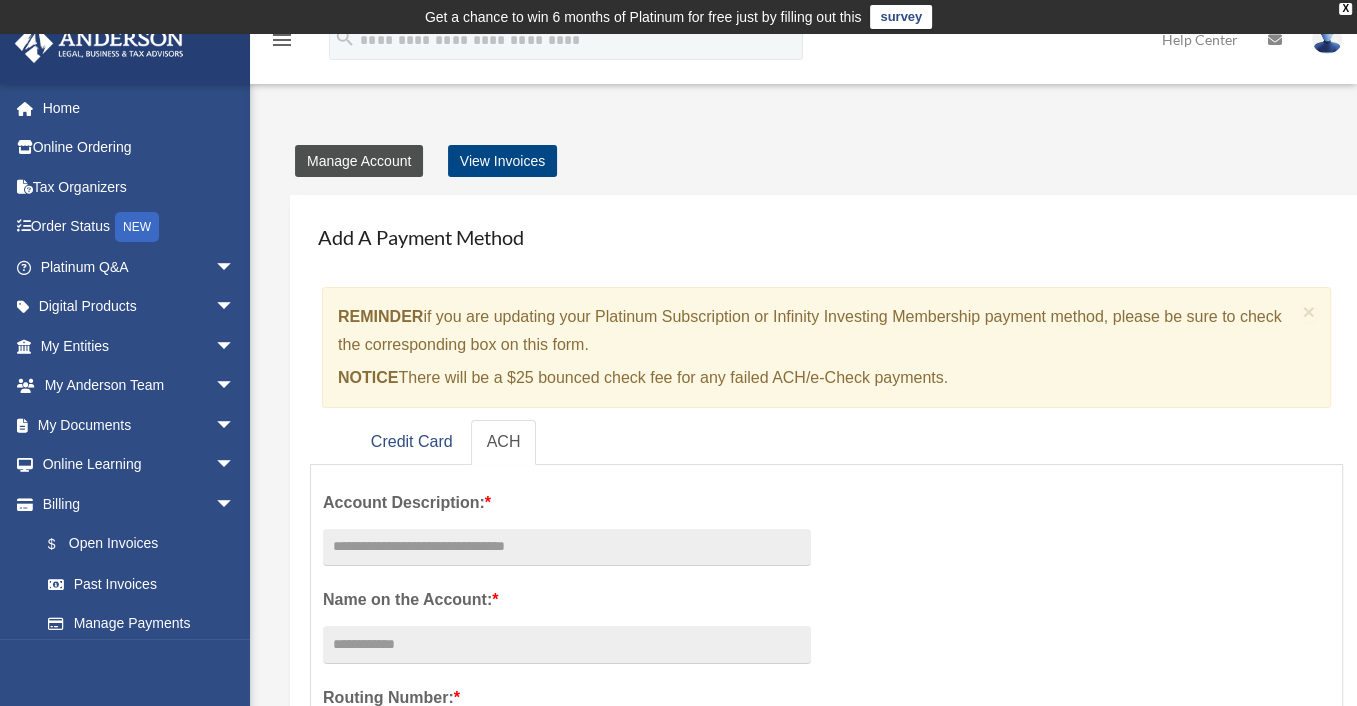 click on "Manage Account" at bounding box center [359, 161] 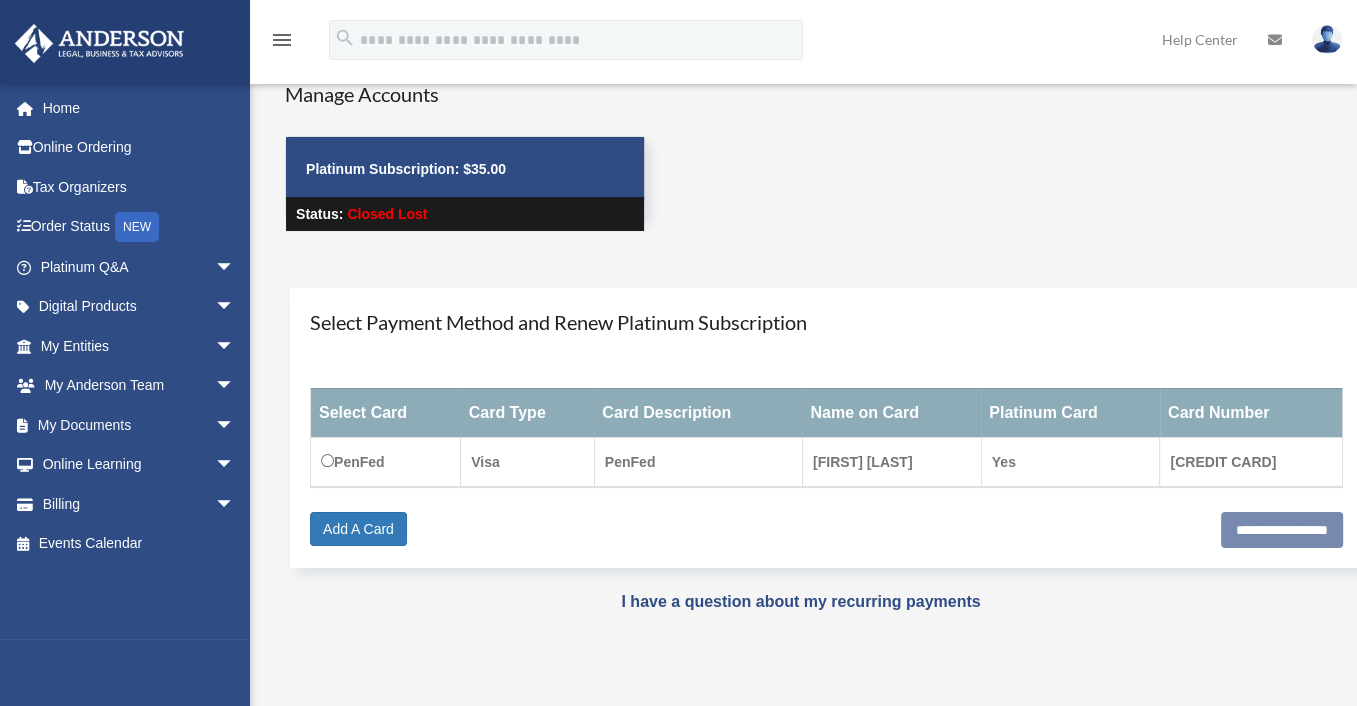 scroll, scrollTop: 200, scrollLeft: 0, axis: vertical 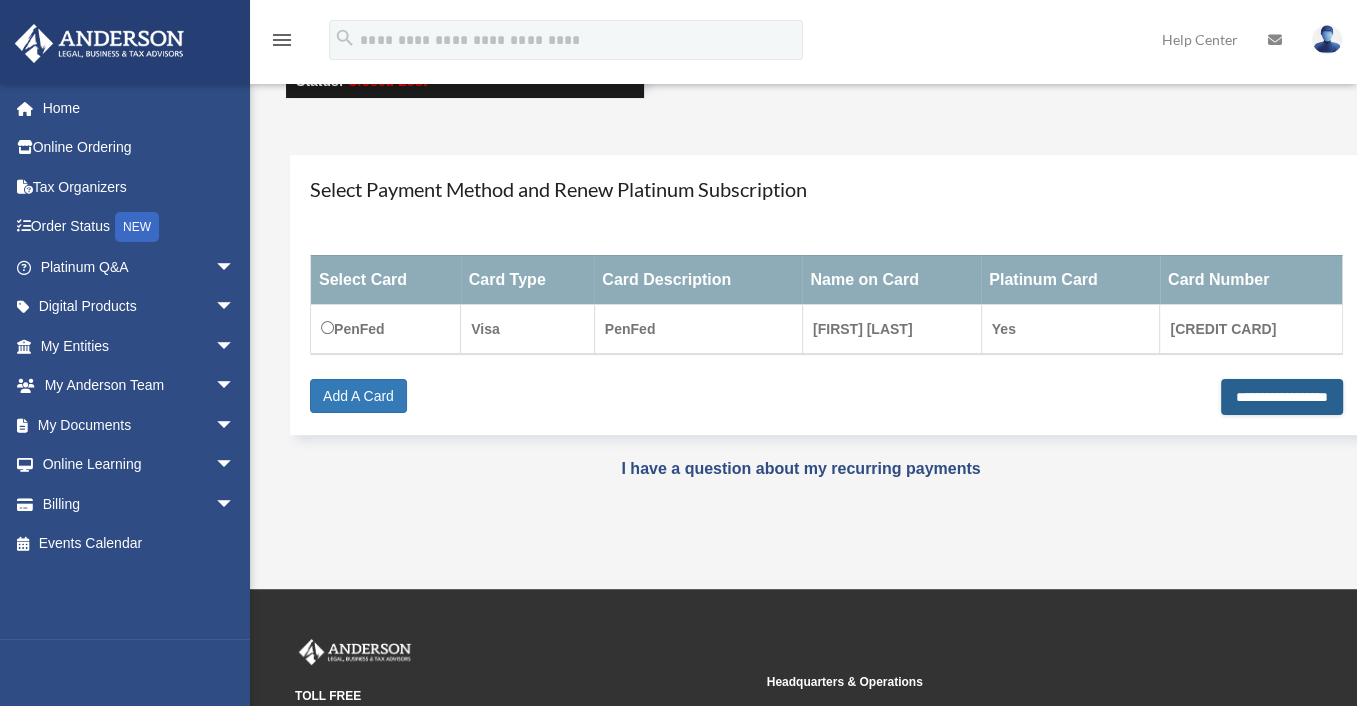 click on "**********" at bounding box center (1282, 397) 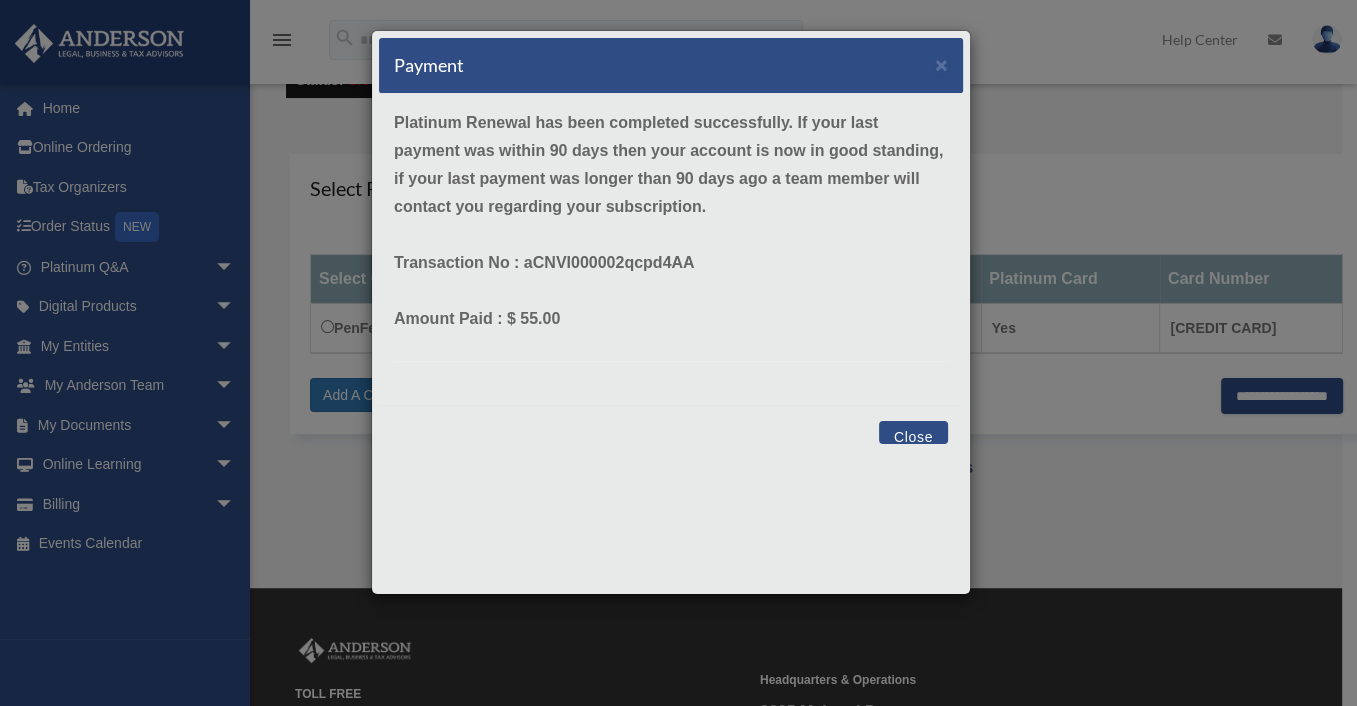click on "Close" at bounding box center [913, 432] 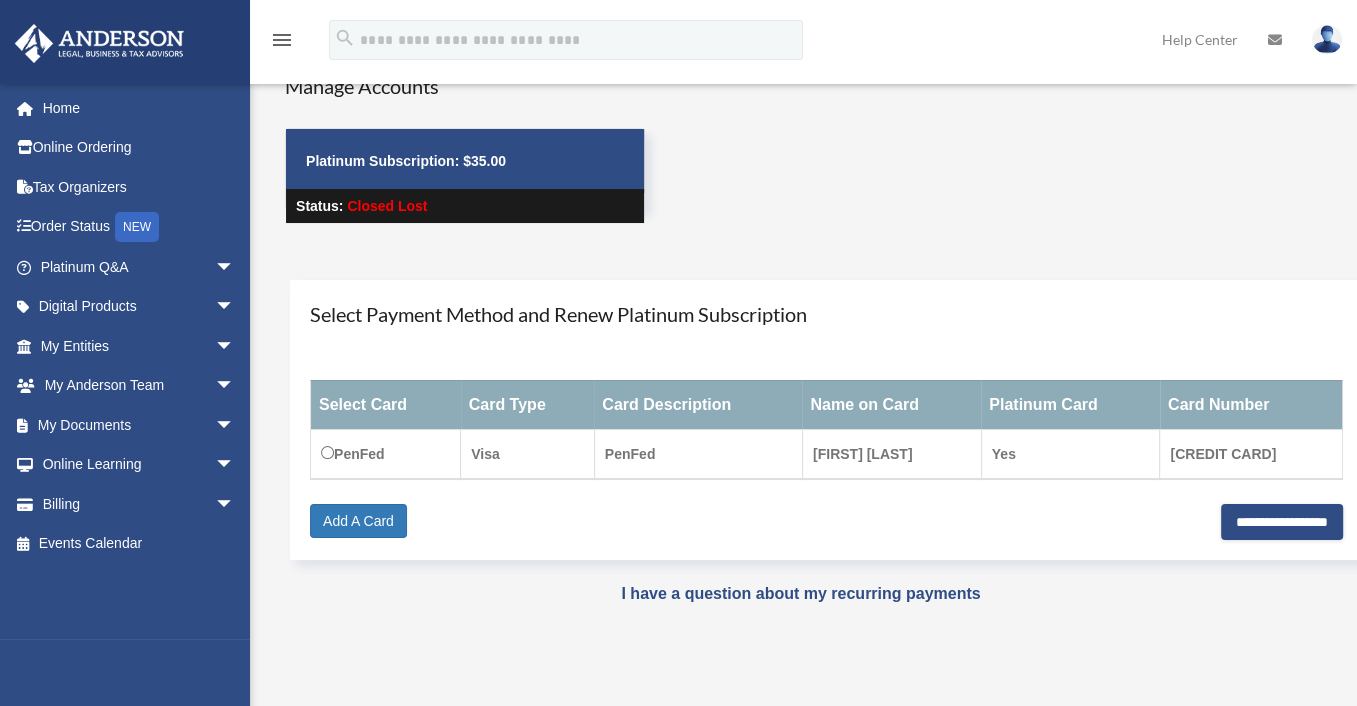 scroll, scrollTop: 0, scrollLeft: 0, axis: both 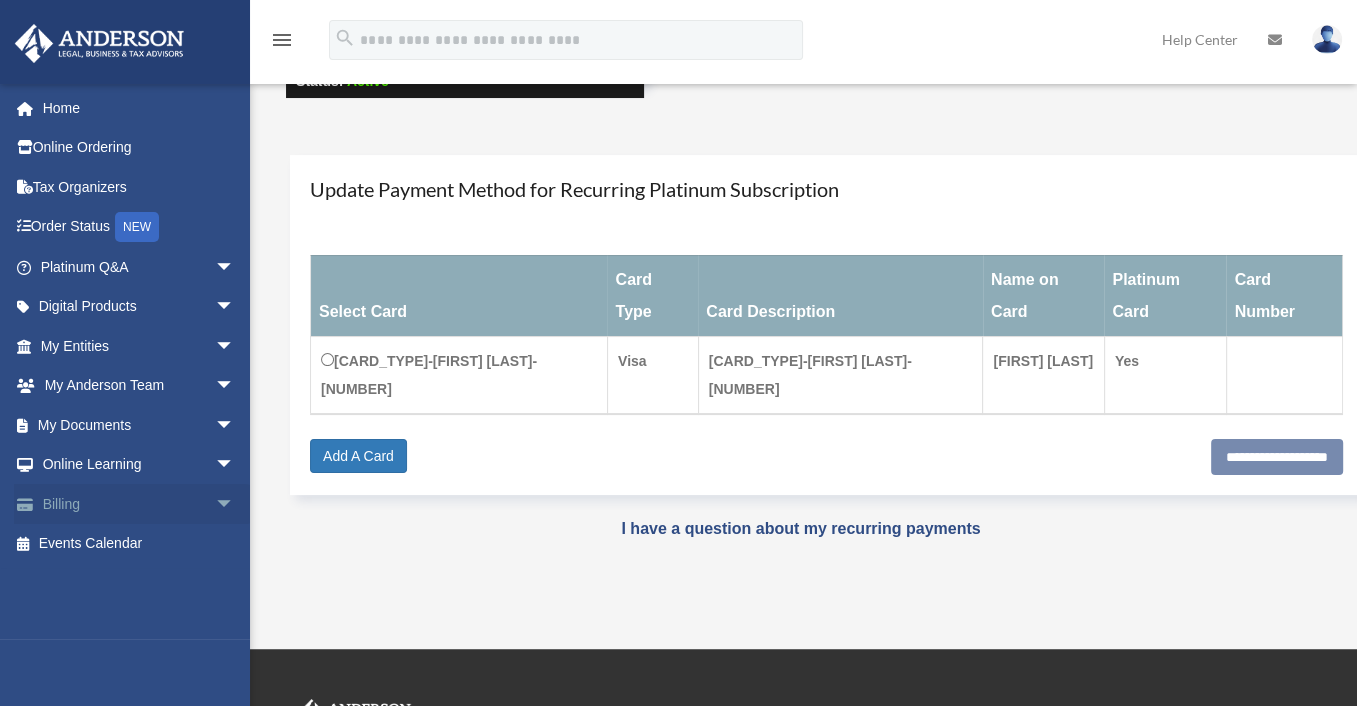 click on "Billing arrow_drop_down" at bounding box center [139, 504] 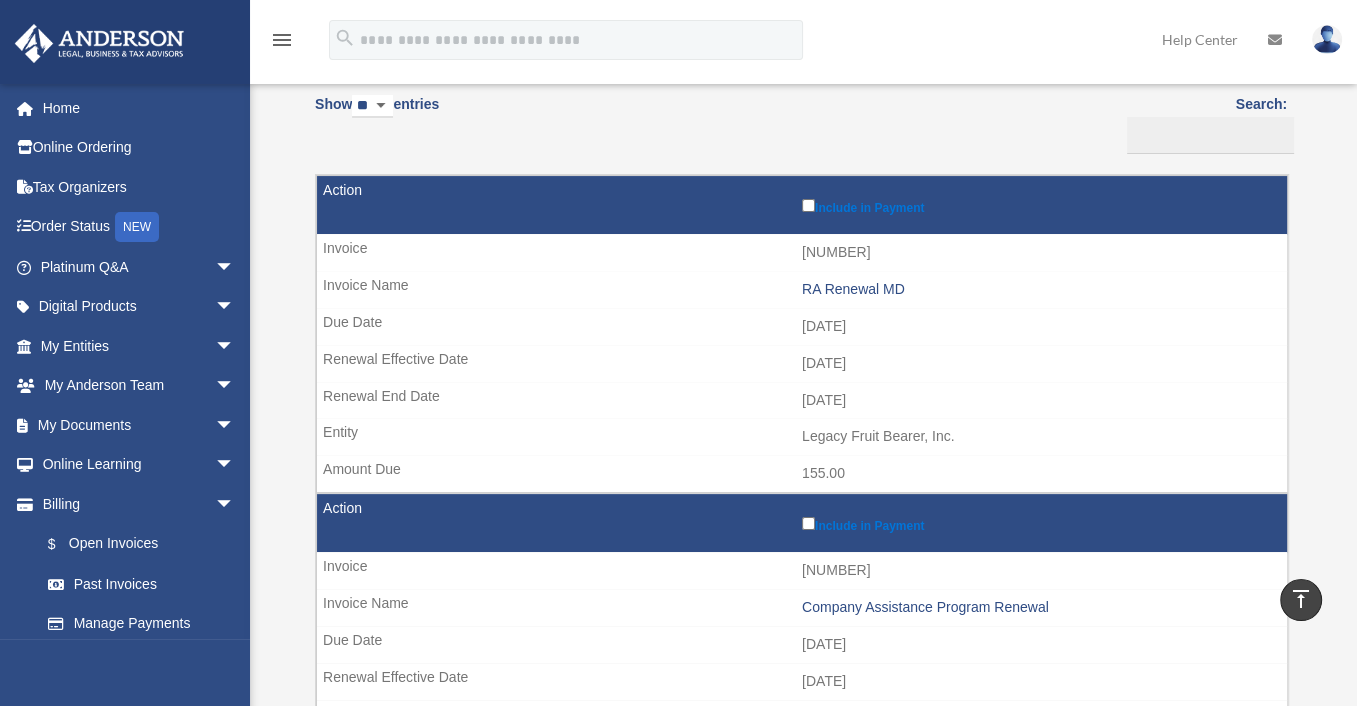 scroll, scrollTop: 0, scrollLeft: 0, axis: both 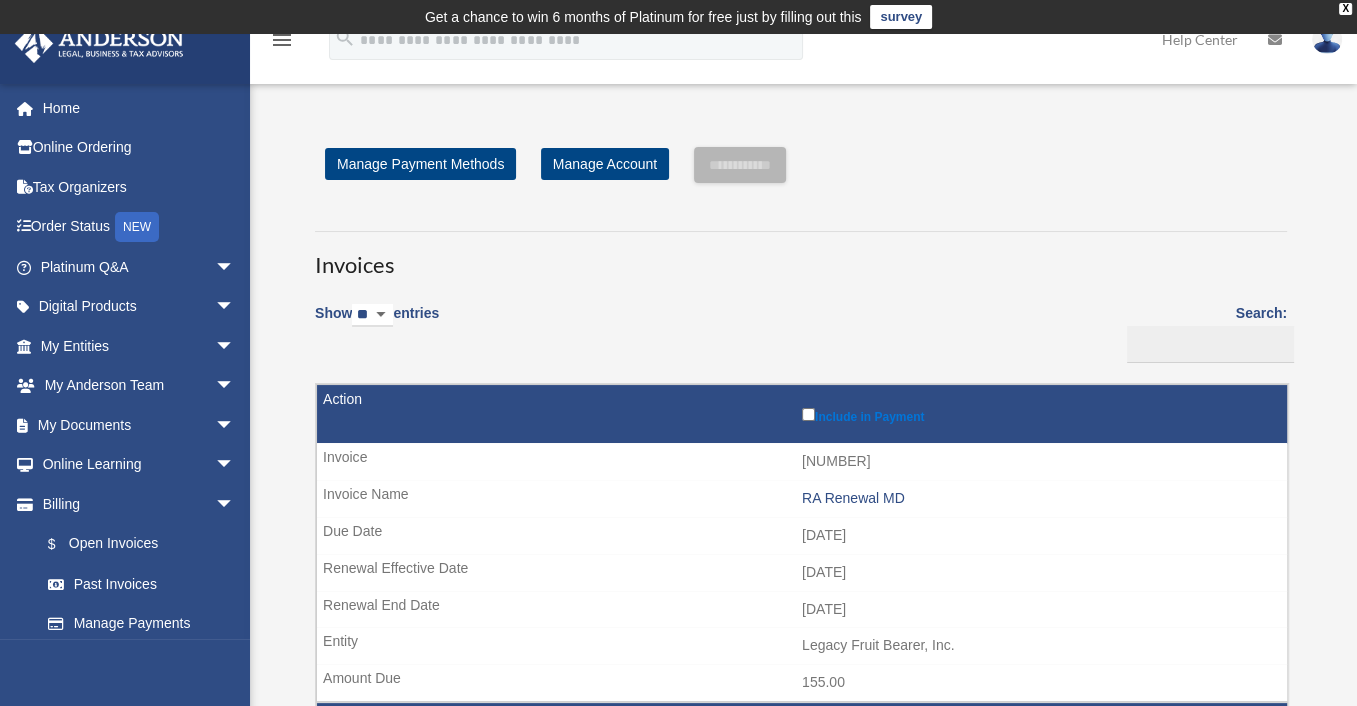 click at bounding box center (1327, 39) 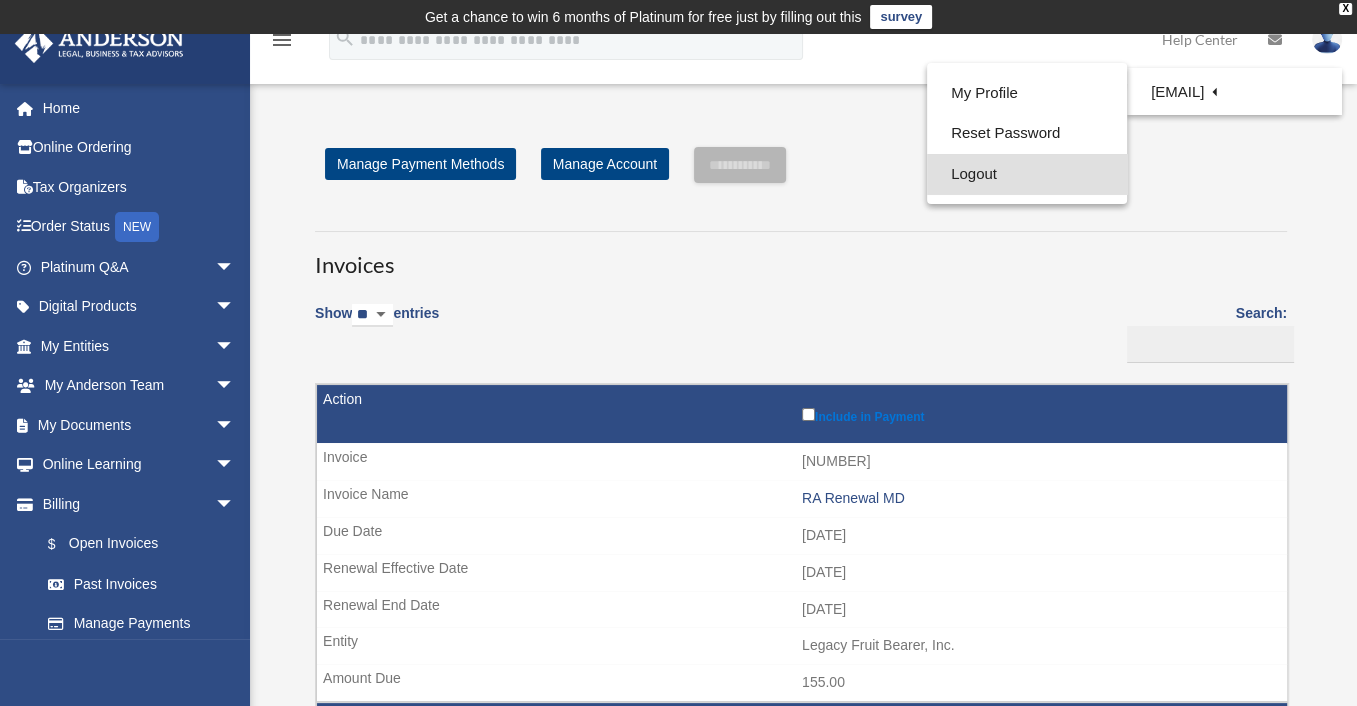 click on "Logout" at bounding box center (1027, 174) 